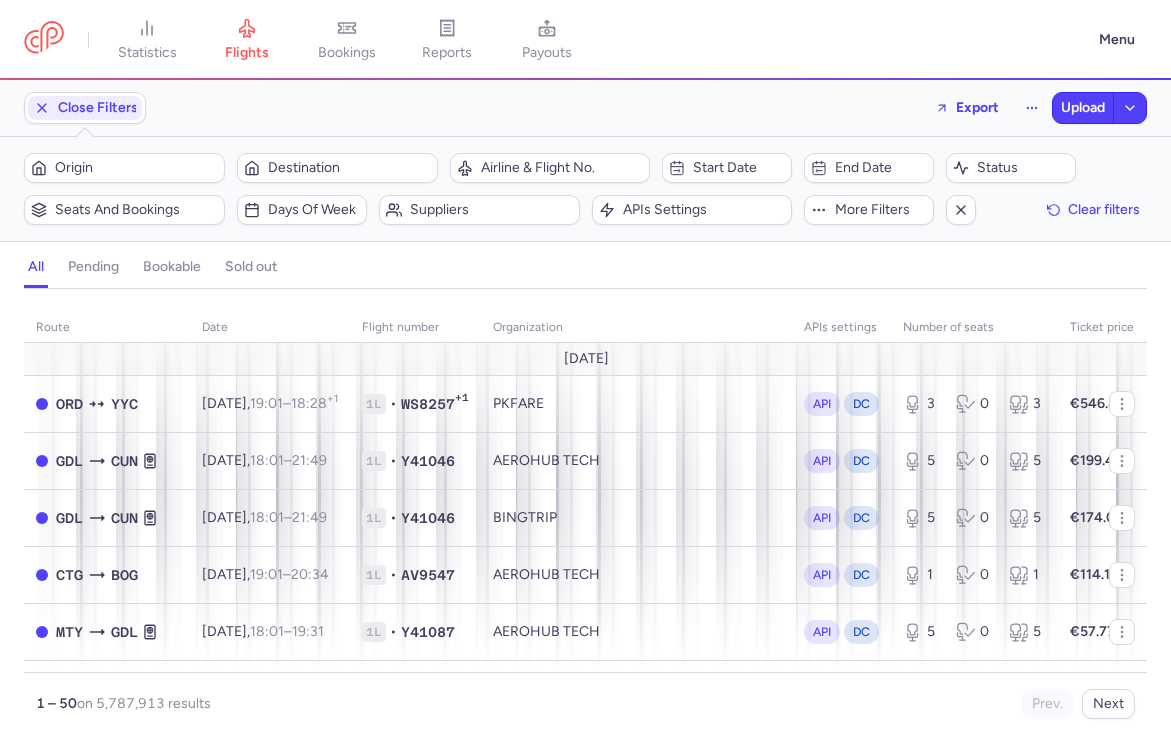 scroll, scrollTop: 0, scrollLeft: 0, axis: both 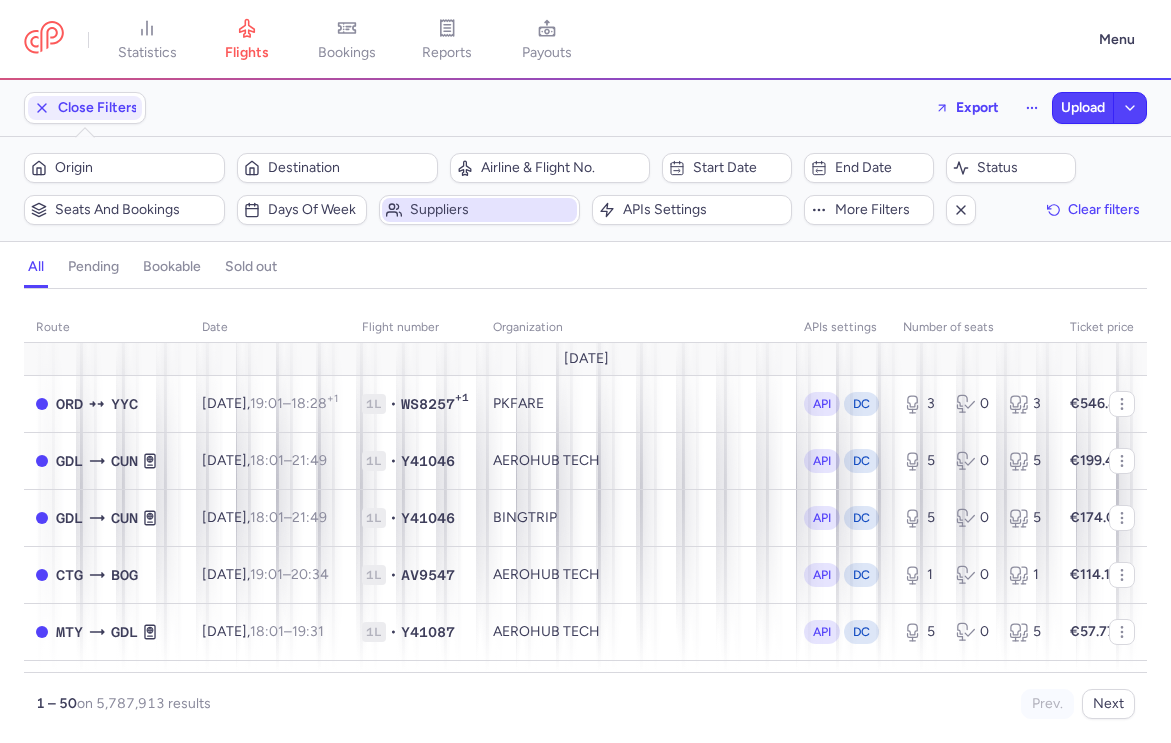 click on "Suppliers" at bounding box center [491, 210] 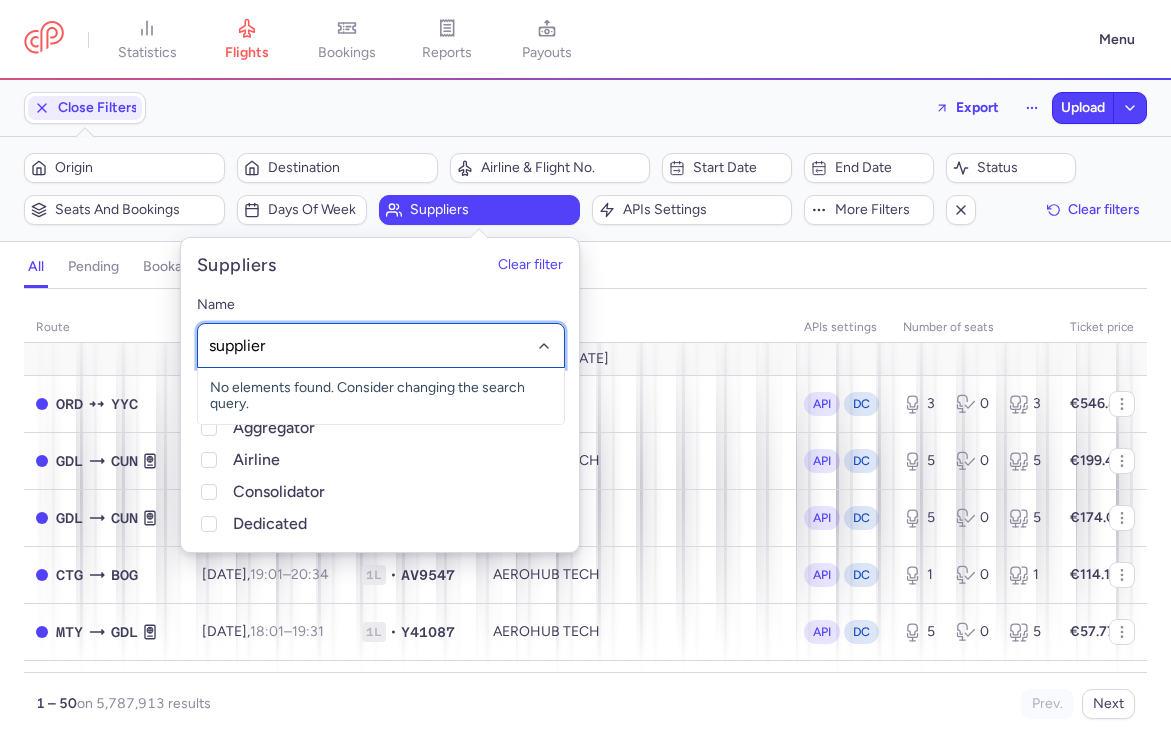click on "supplier" 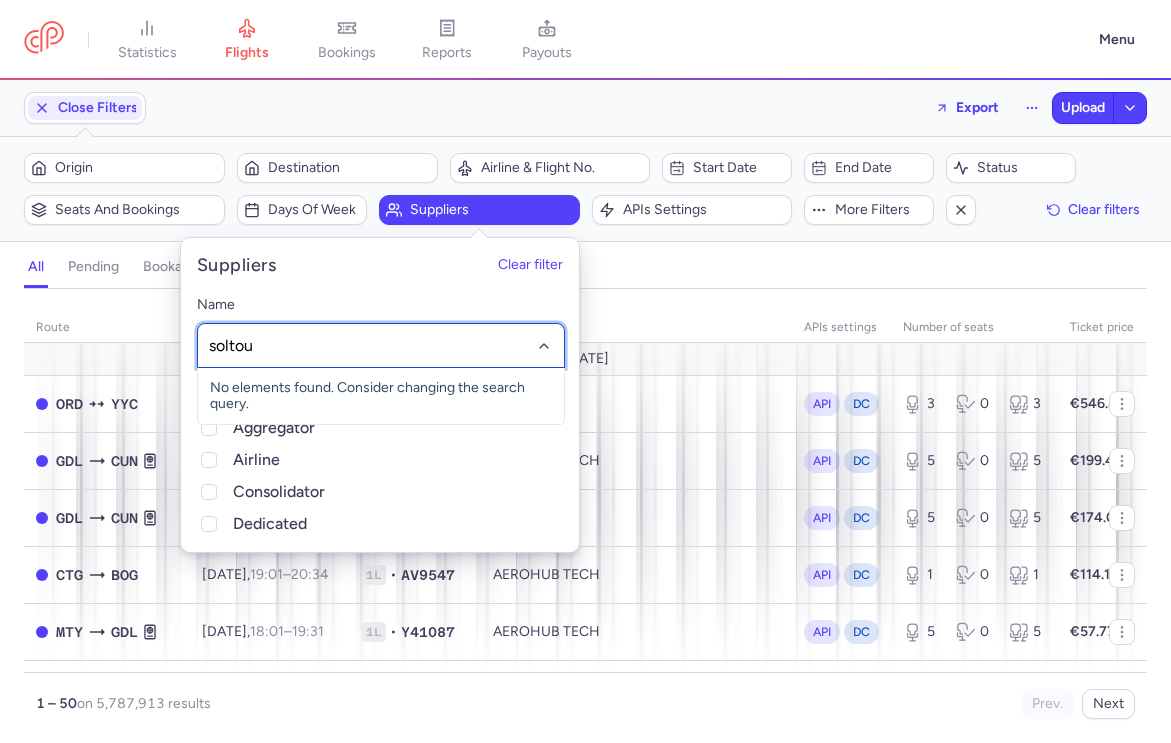 type on "soltour" 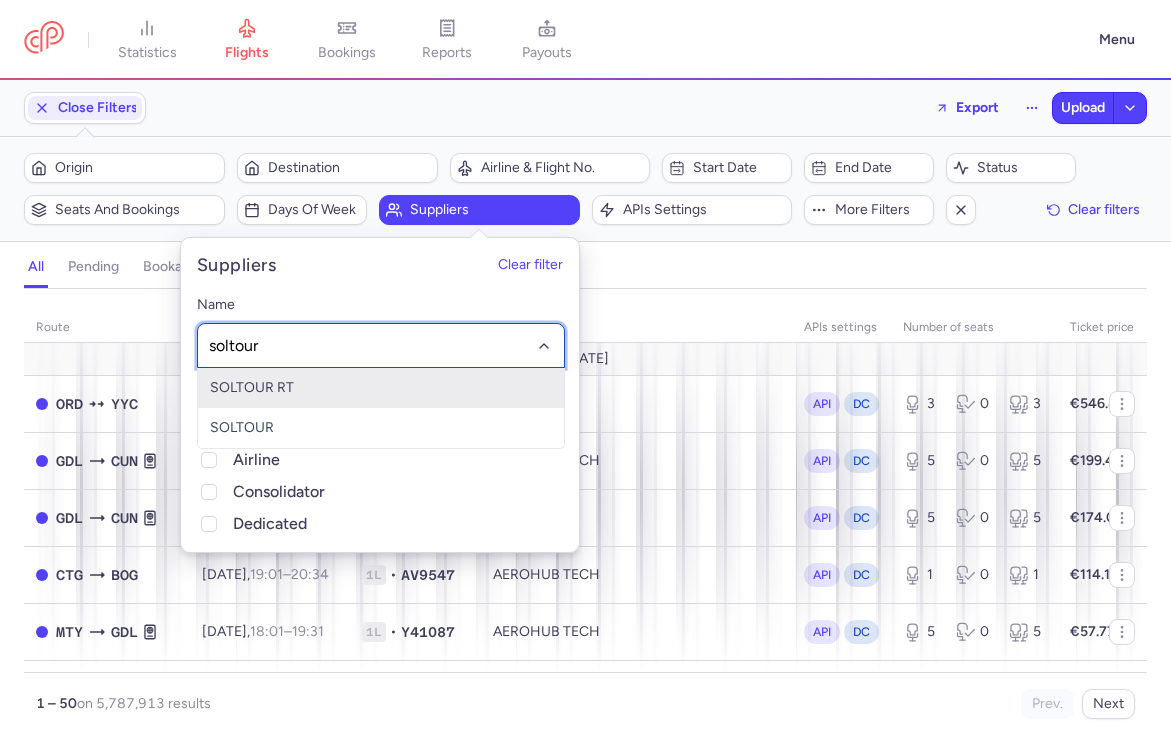 click on "SOLTOUR RT" at bounding box center [381, 388] 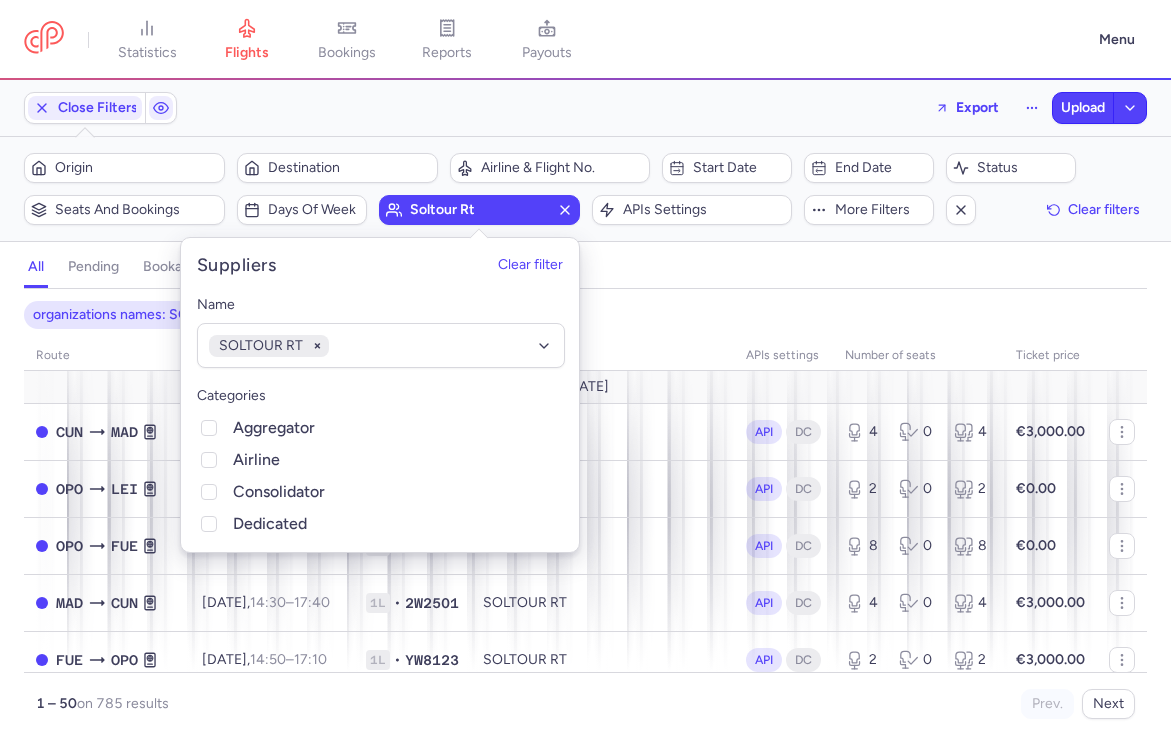 click on "organizations names: SOLTOUR RT" at bounding box center (585, 315) 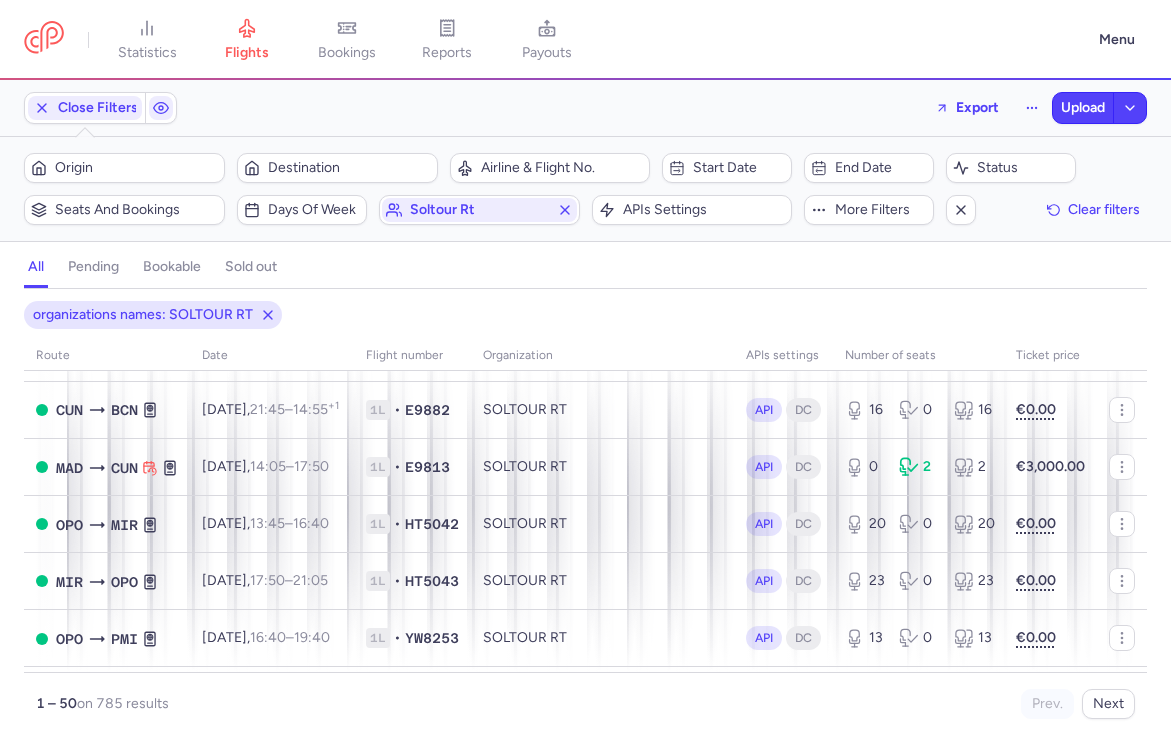 scroll, scrollTop: 2458, scrollLeft: 0, axis: vertical 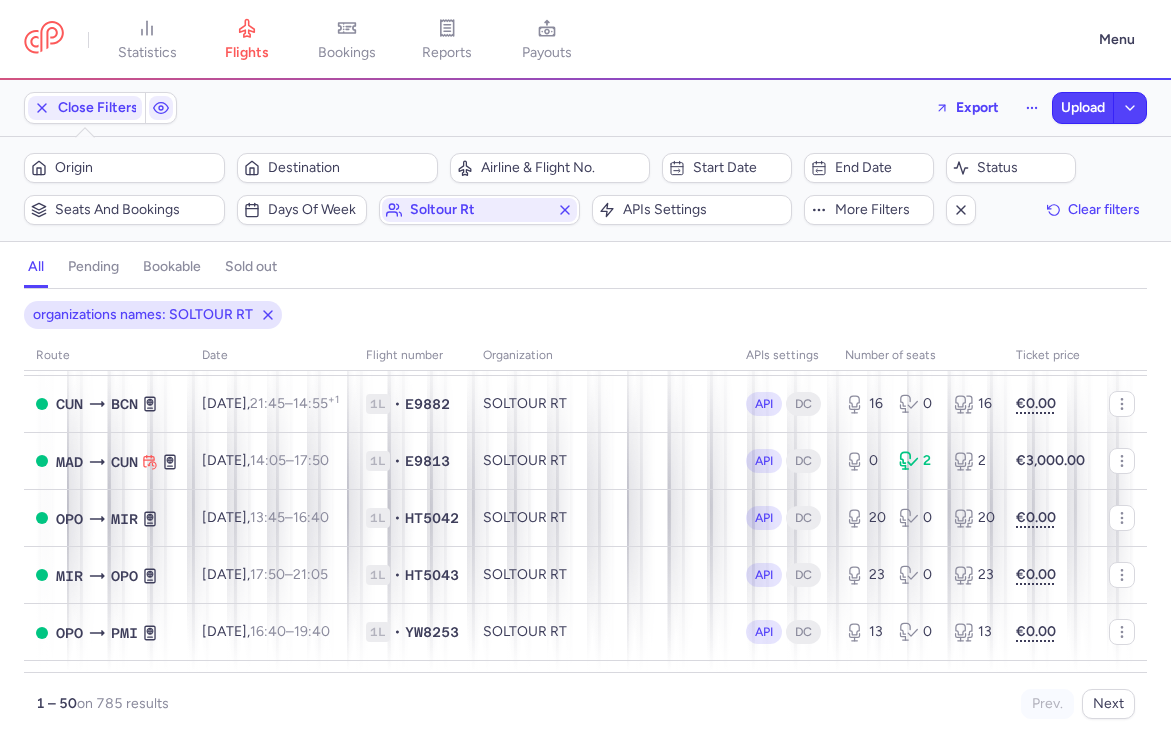 click on "all pending bookable sold out" at bounding box center [585, 271] 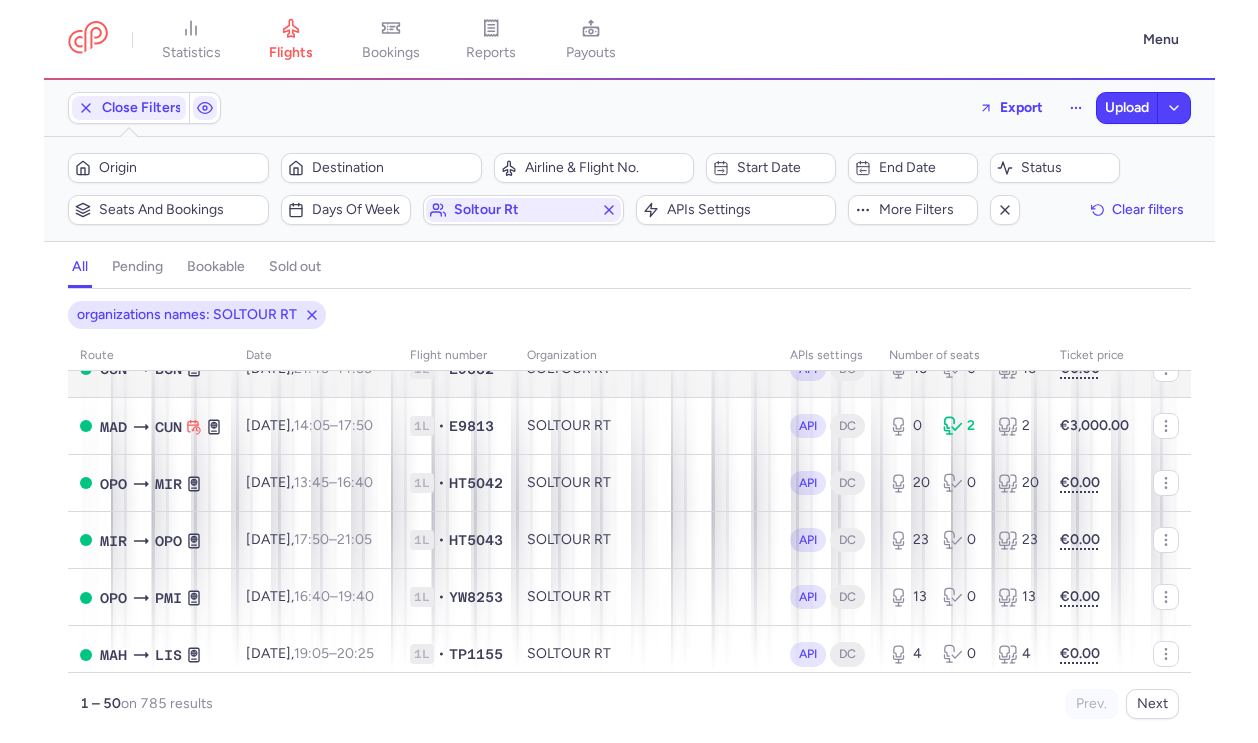 scroll, scrollTop: 2502, scrollLeft: 0, axis: vertical 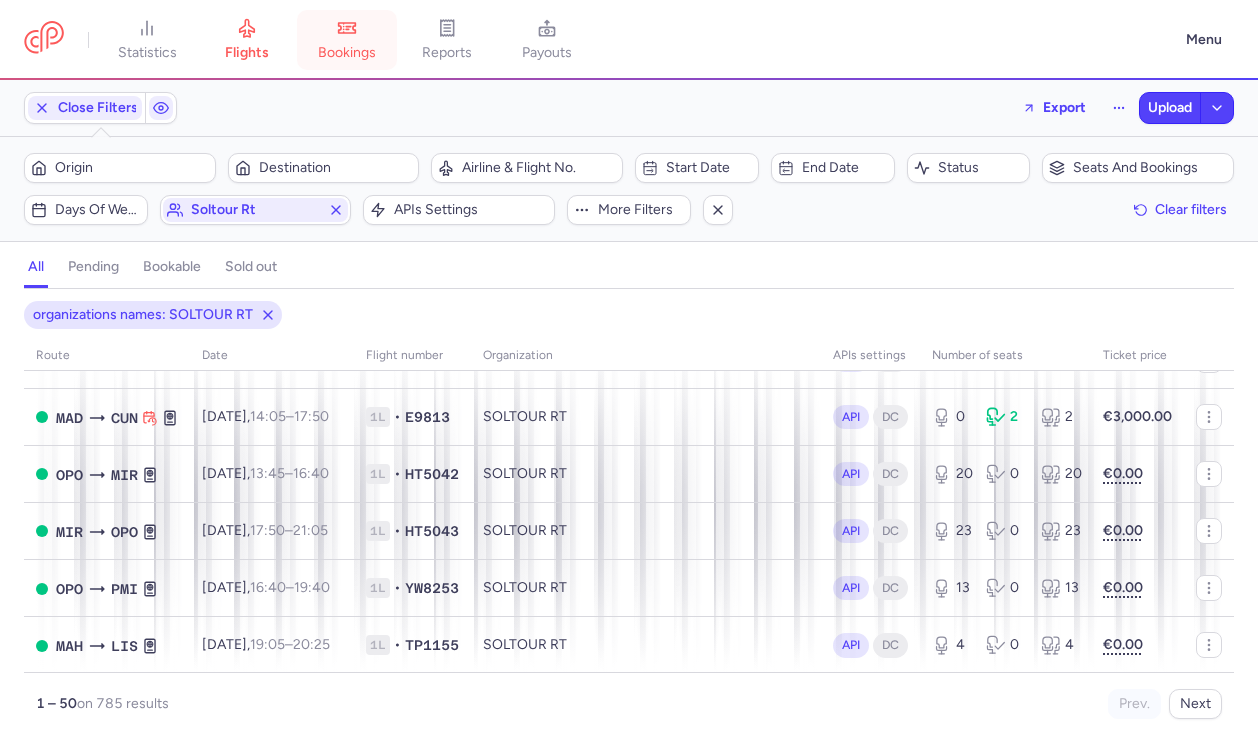 click on "bookings" at bounding box center (347, 40) 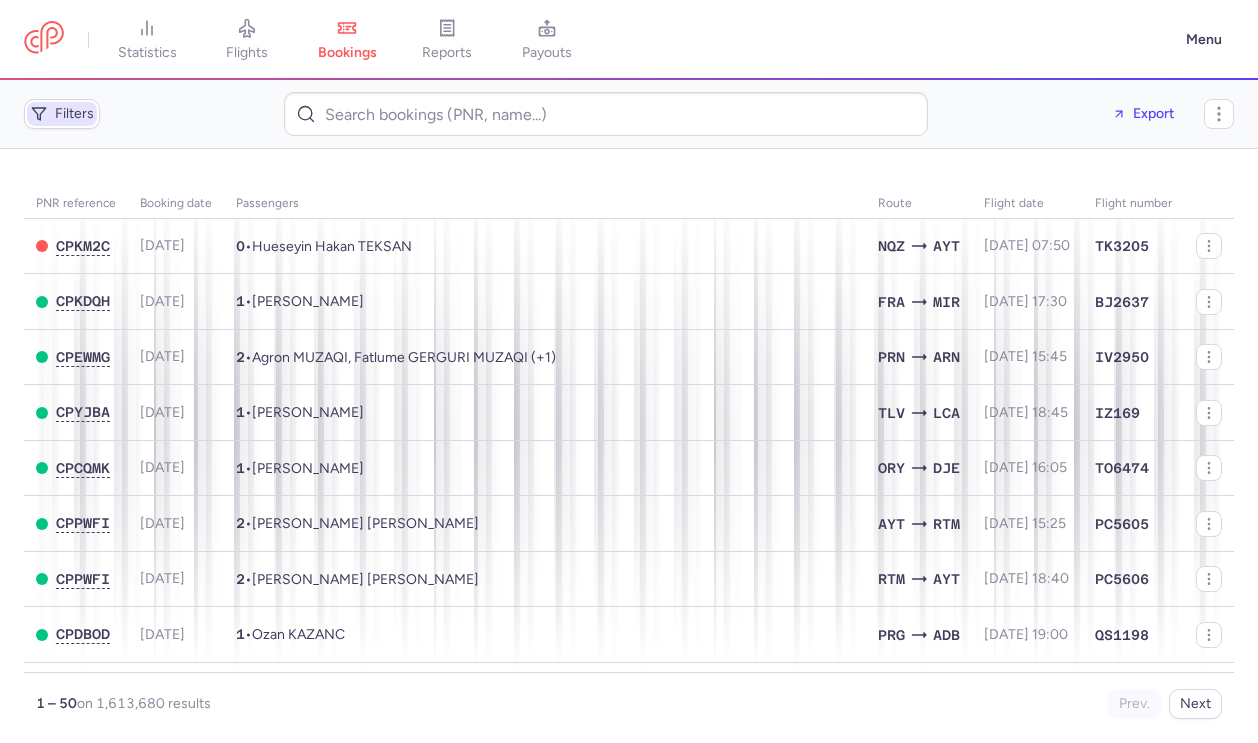 click on "Filters" 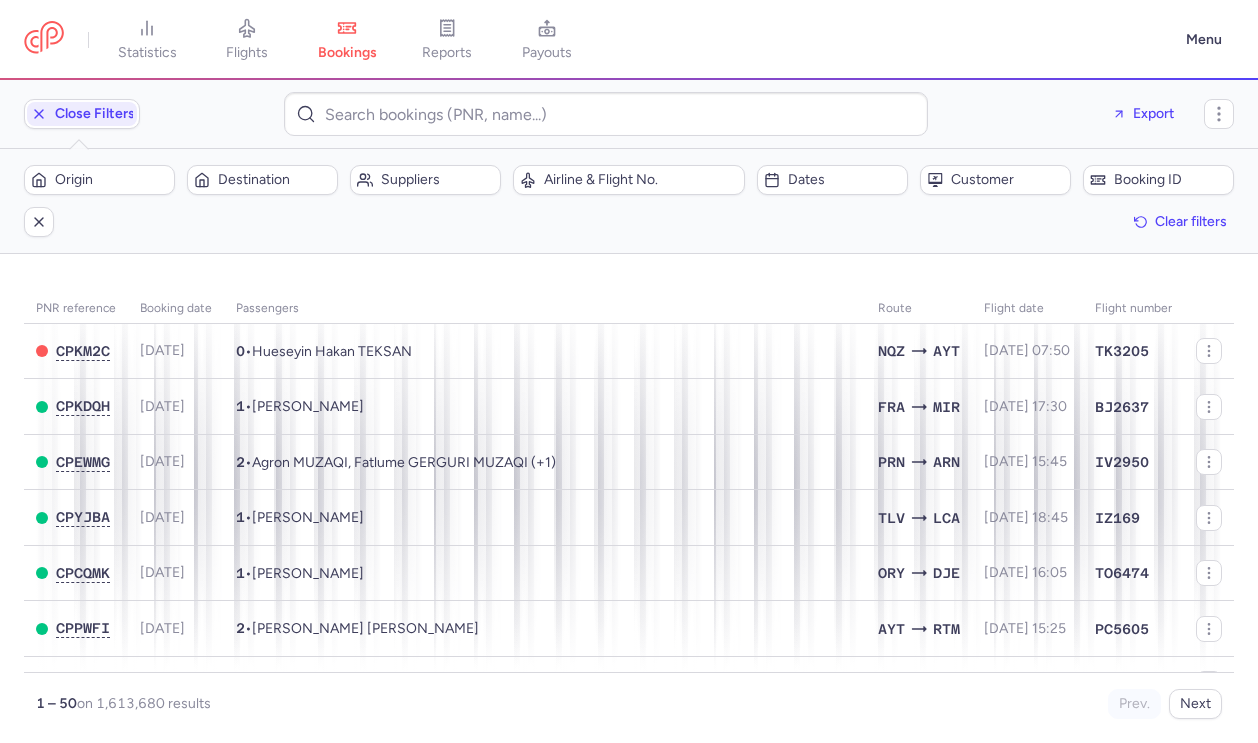 click on "Filters – 1613680 results  Origin  Destination Suppliers   Airline & Flight No.  Dates  Customer  Booking ID  Clear filters" at bounding box center [629, 201] 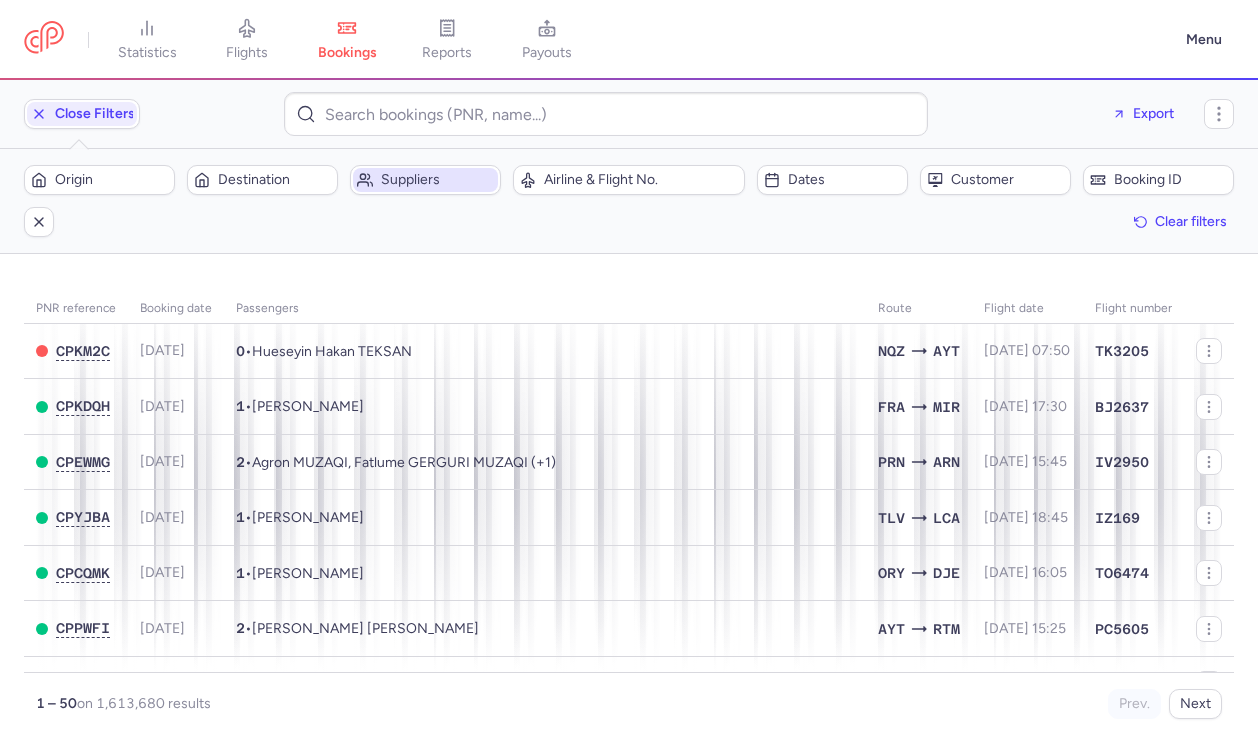 click on "Suppliers" at bounding box center [425, 180] 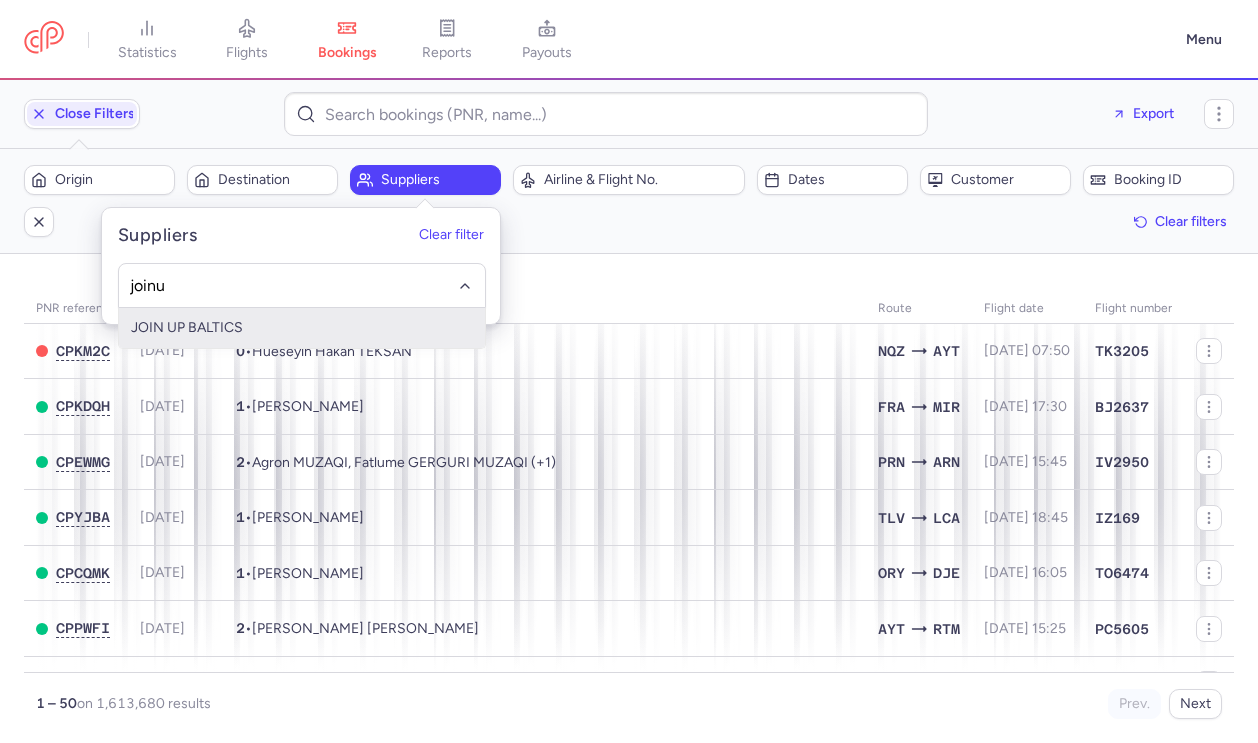 type on "joinup" 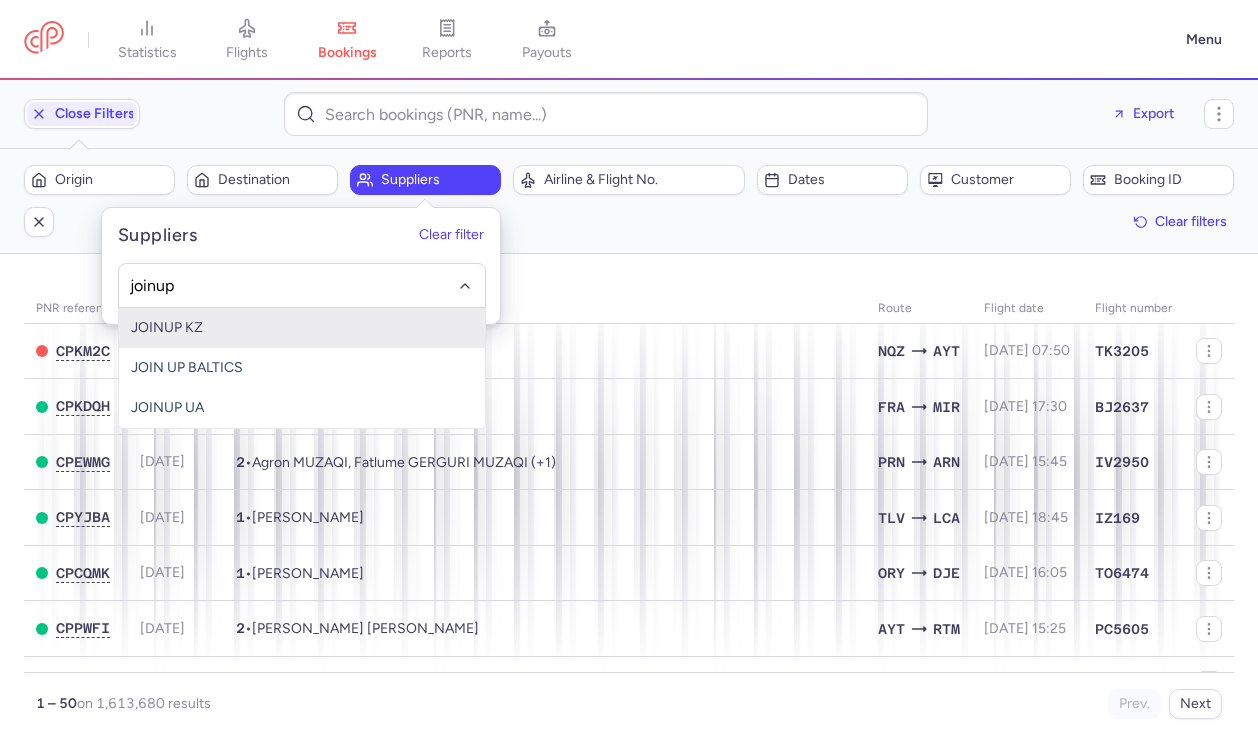 click on "JOINUP KZ" at bounding box center (302, 328) 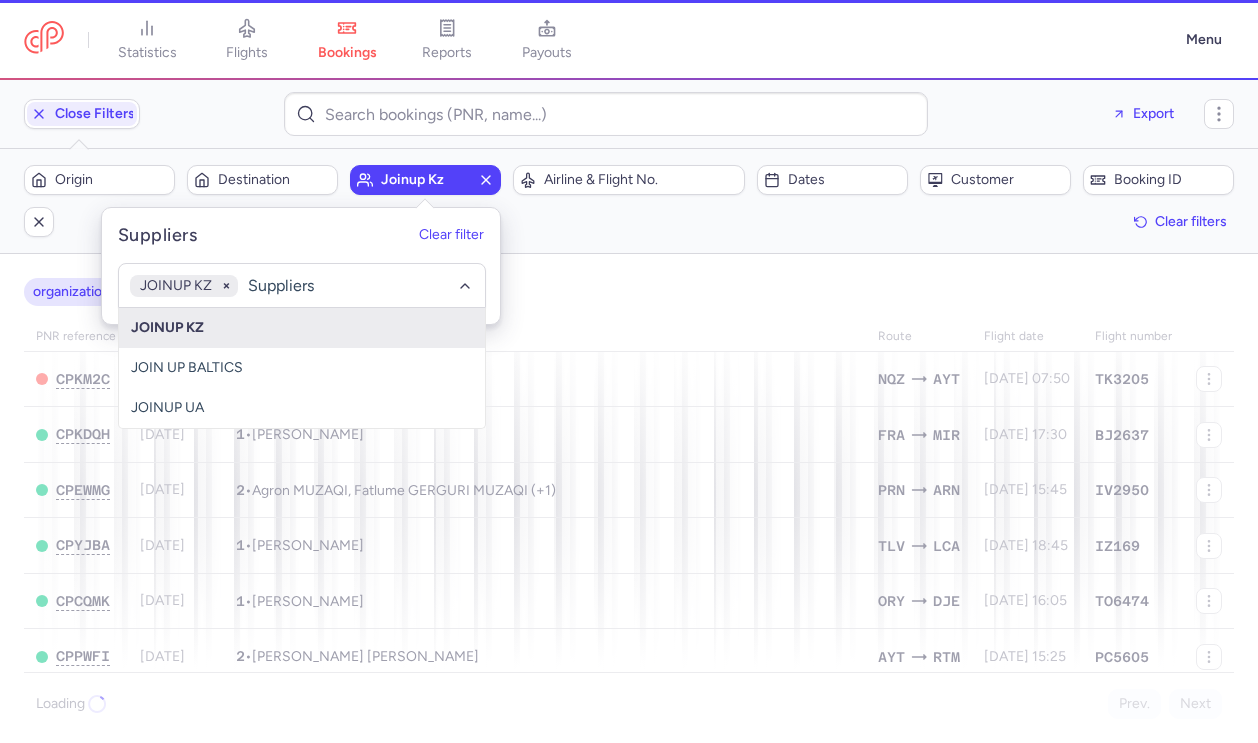click on "organizations names: JOINUP KZ" at bounding box center (629, 292) 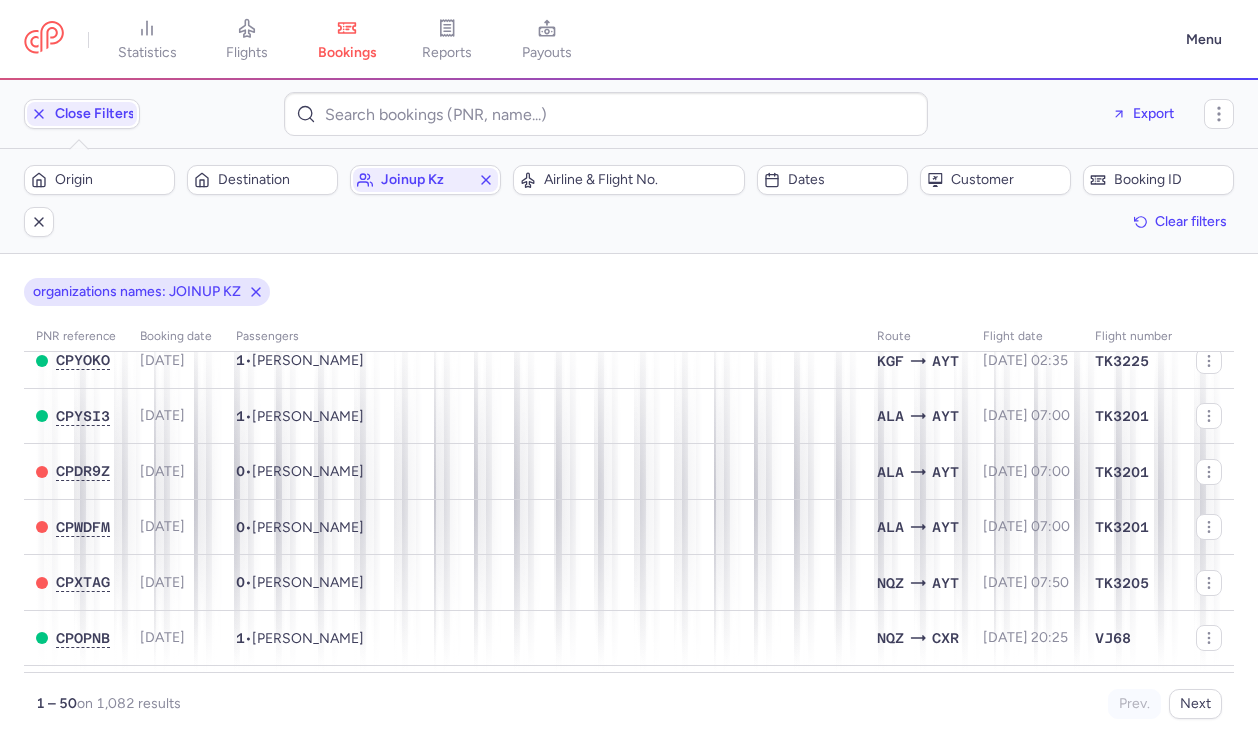 scroll, scrollTop: 291, scrollLeft: 0, axis: vertical 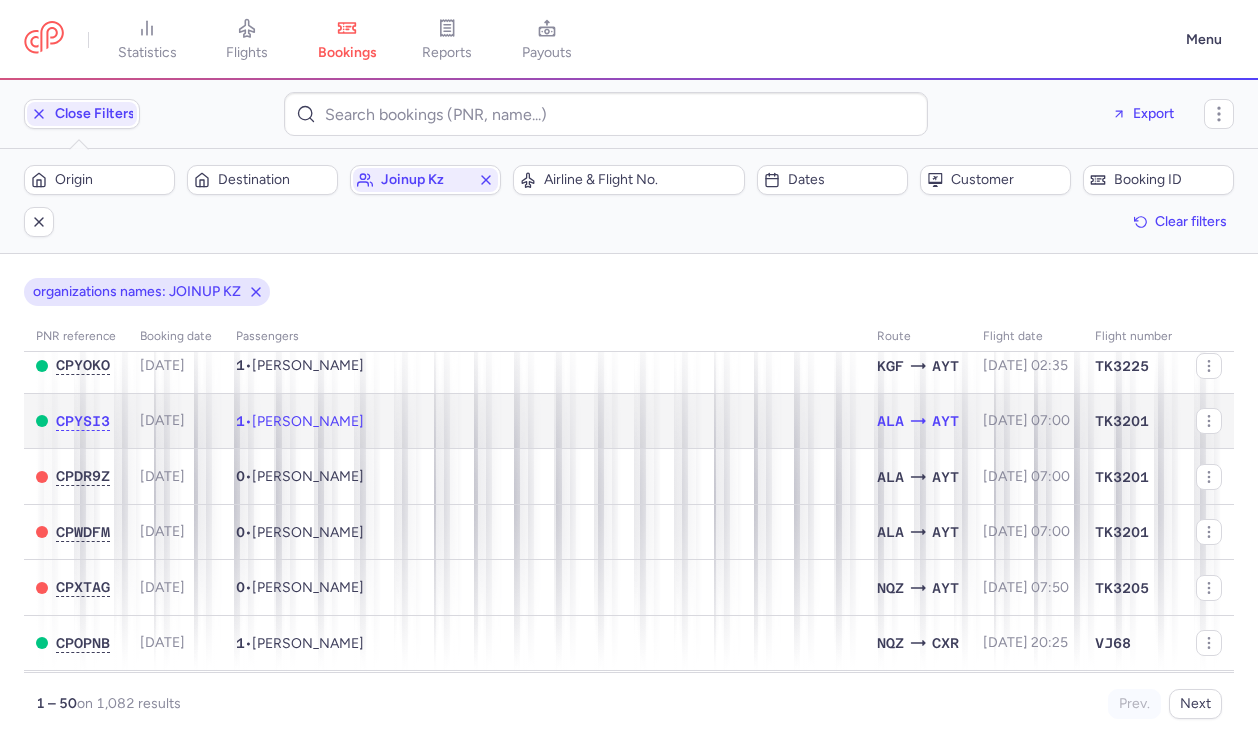 click on "1  •  Aida RASHID" 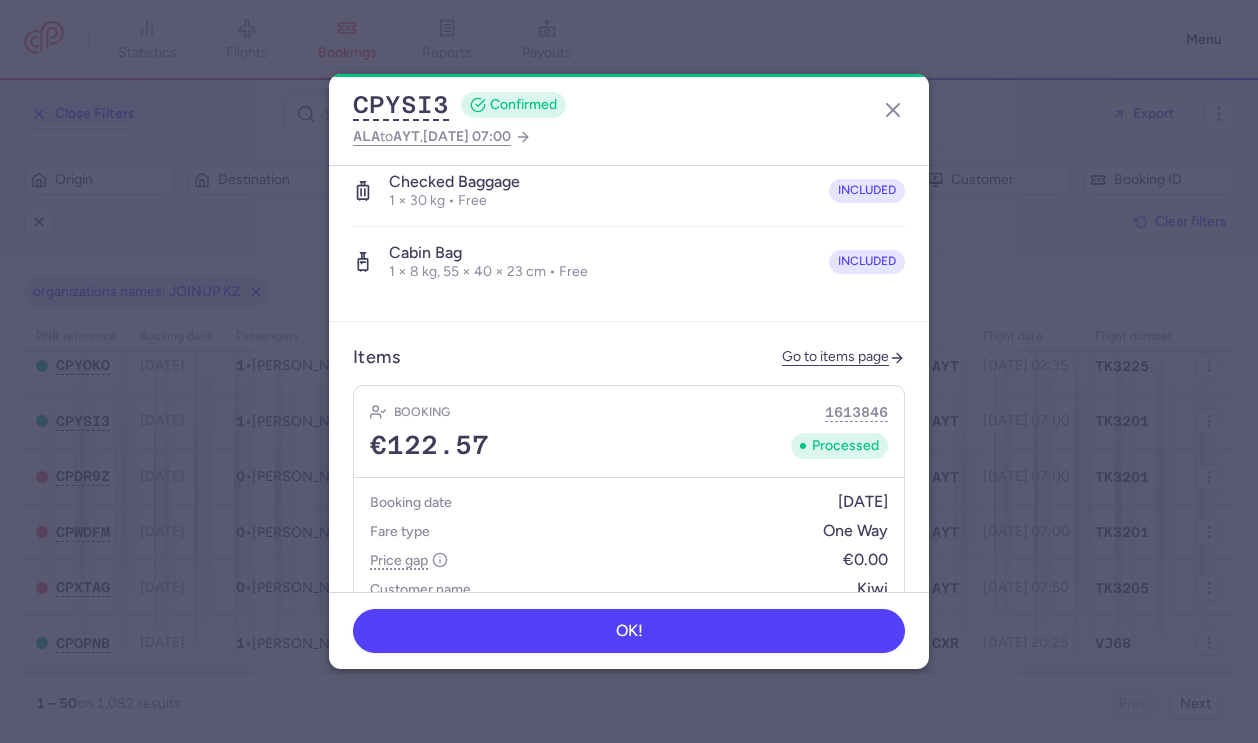 scroll, scrollTop: 736, scrollLeft: 0, axis: vertical 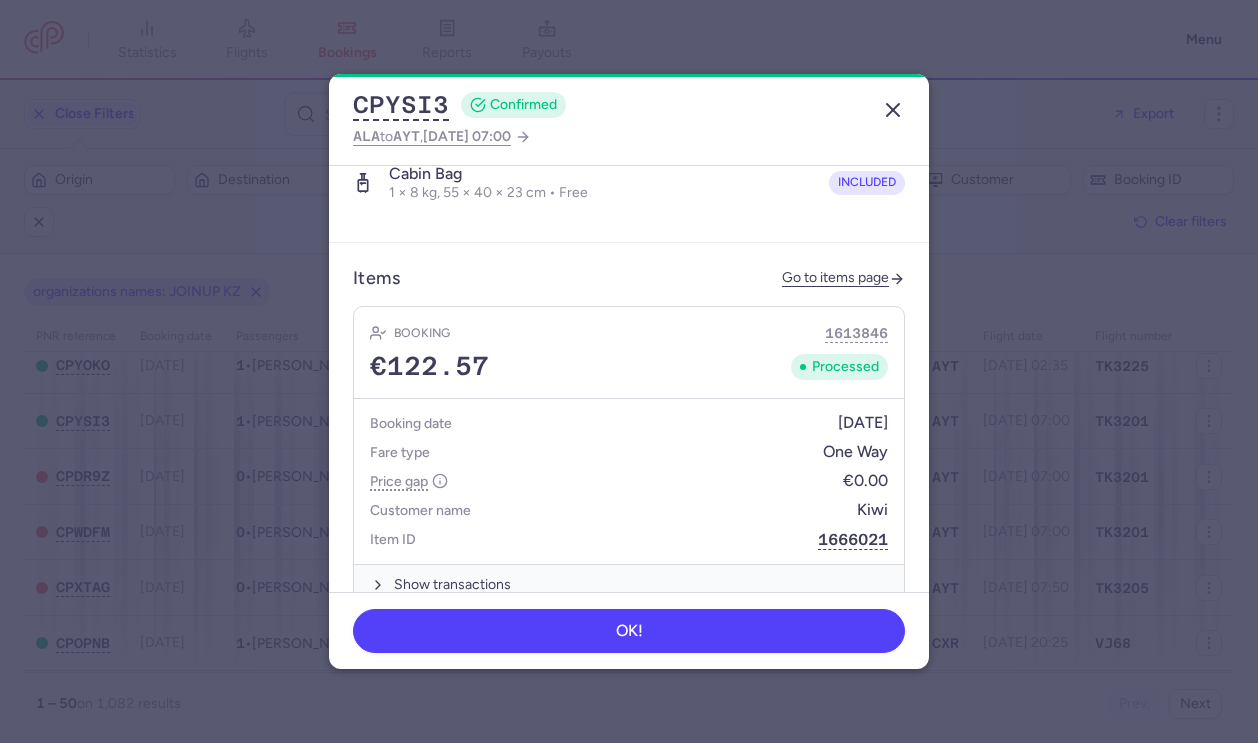 click 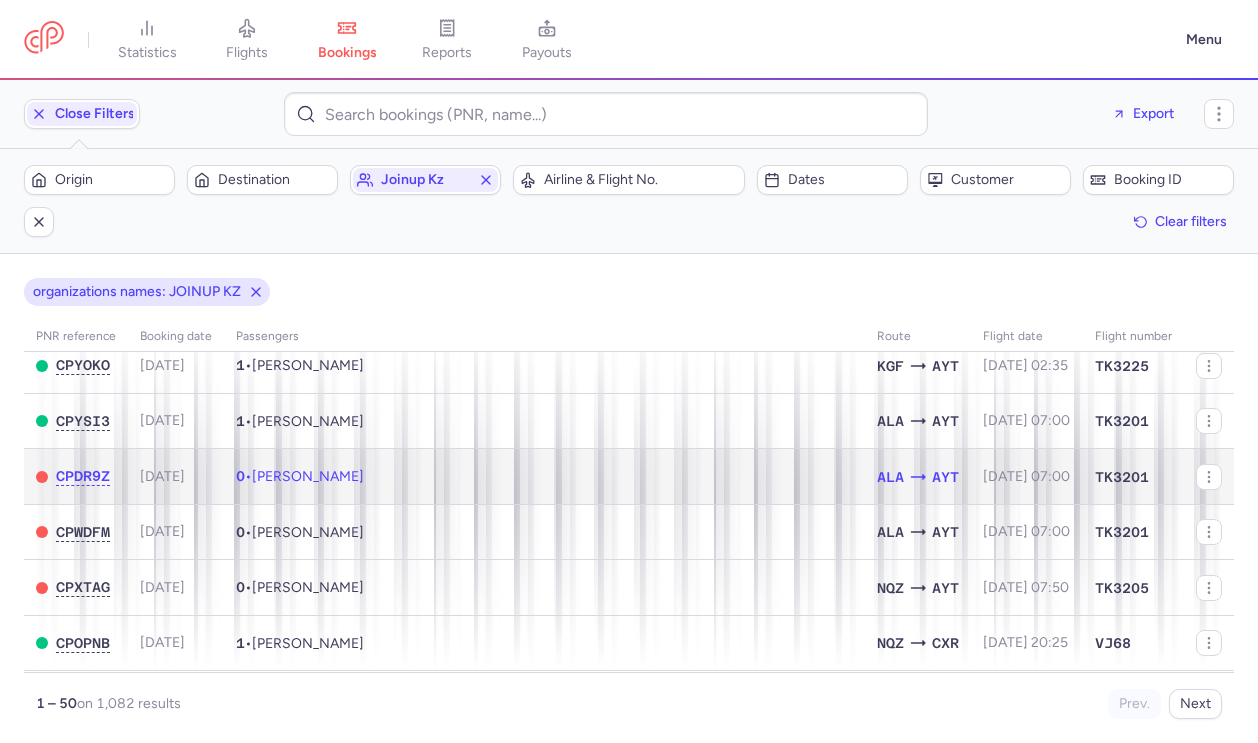 click on "0  •  Aida RASHID" 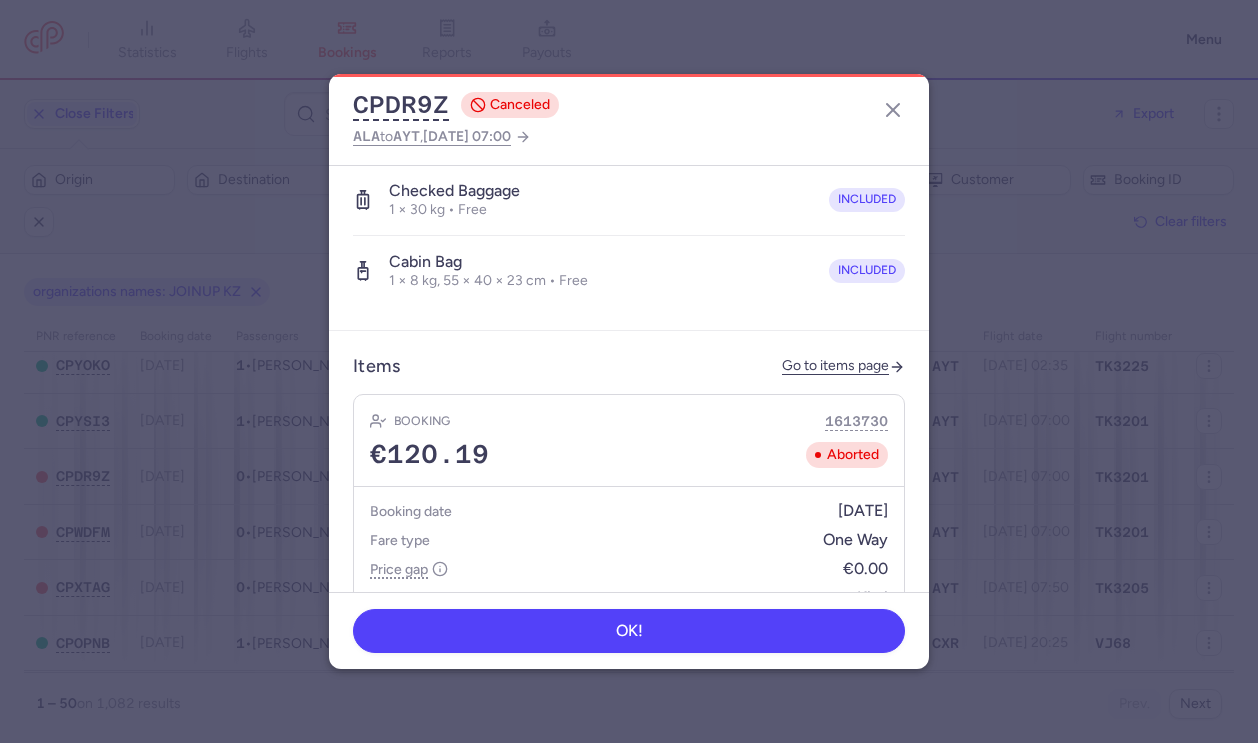 scroll, scrollTop: 644, scrollLeft: 0, axis: vertical 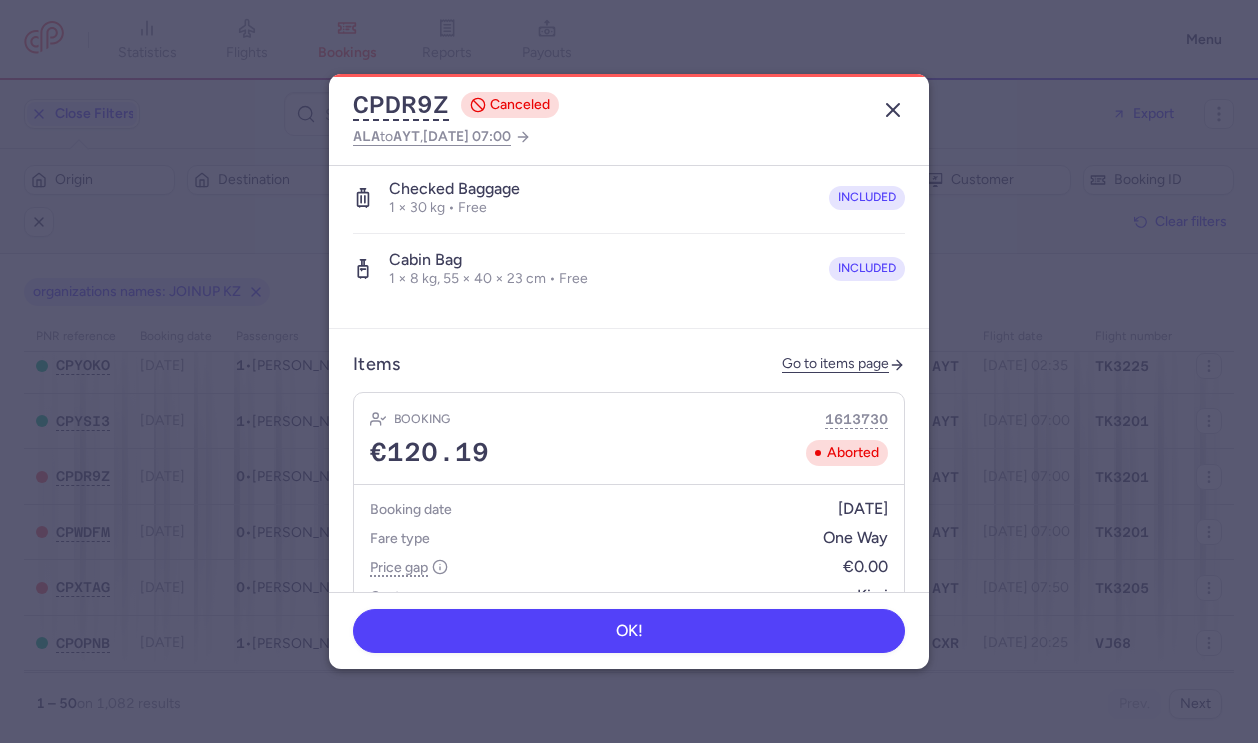 click 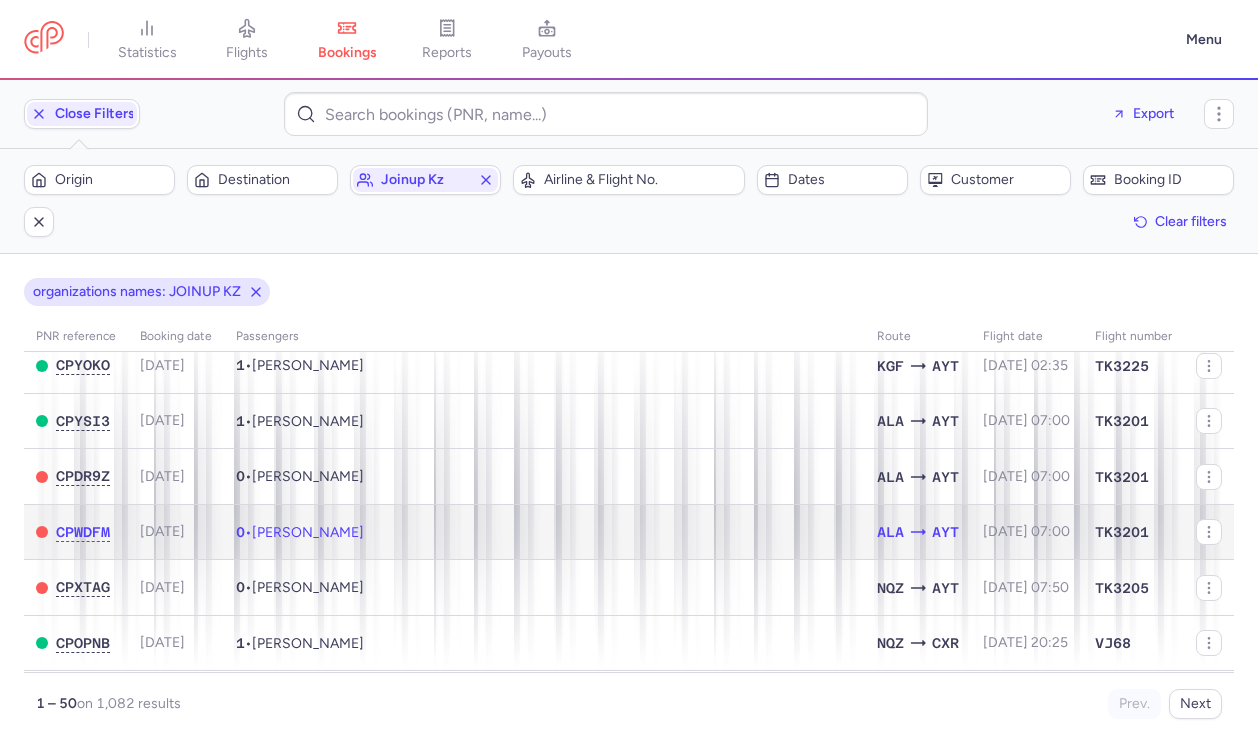 click on "0  •  Aida RASHID" 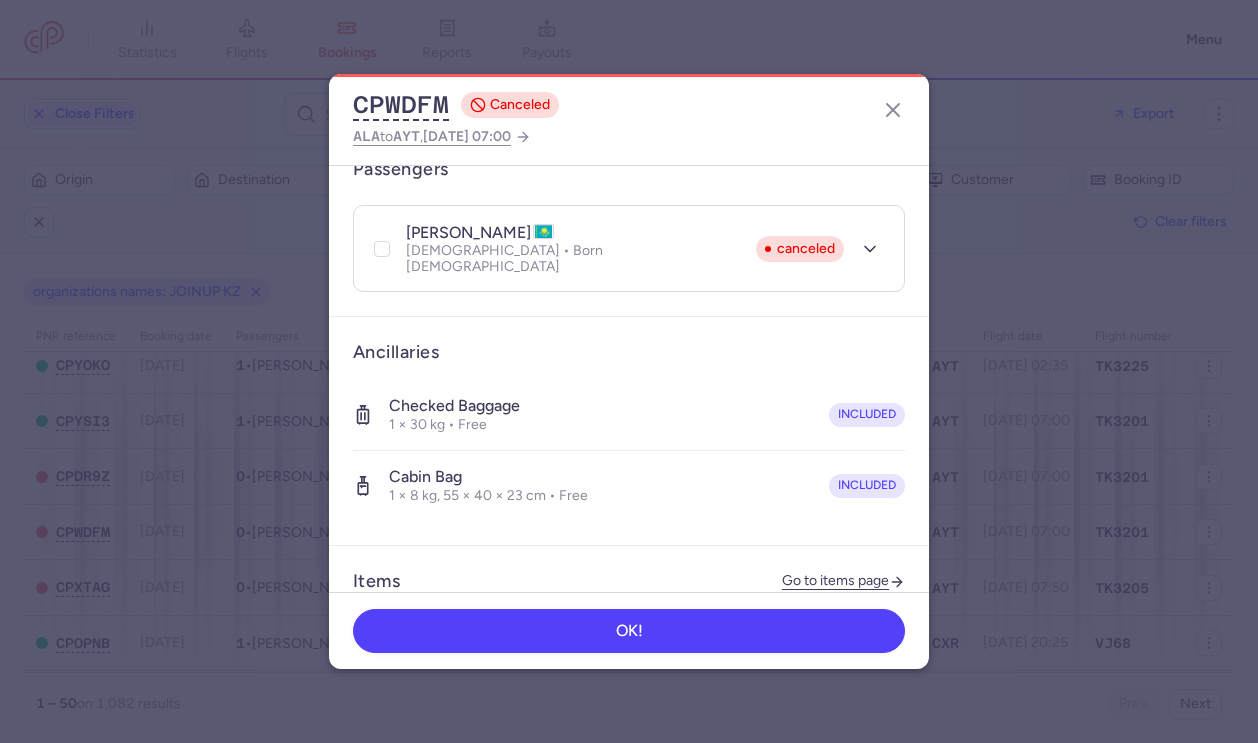 scroll, scrollTop: 447, scrollLeft: 0, axis: vertical 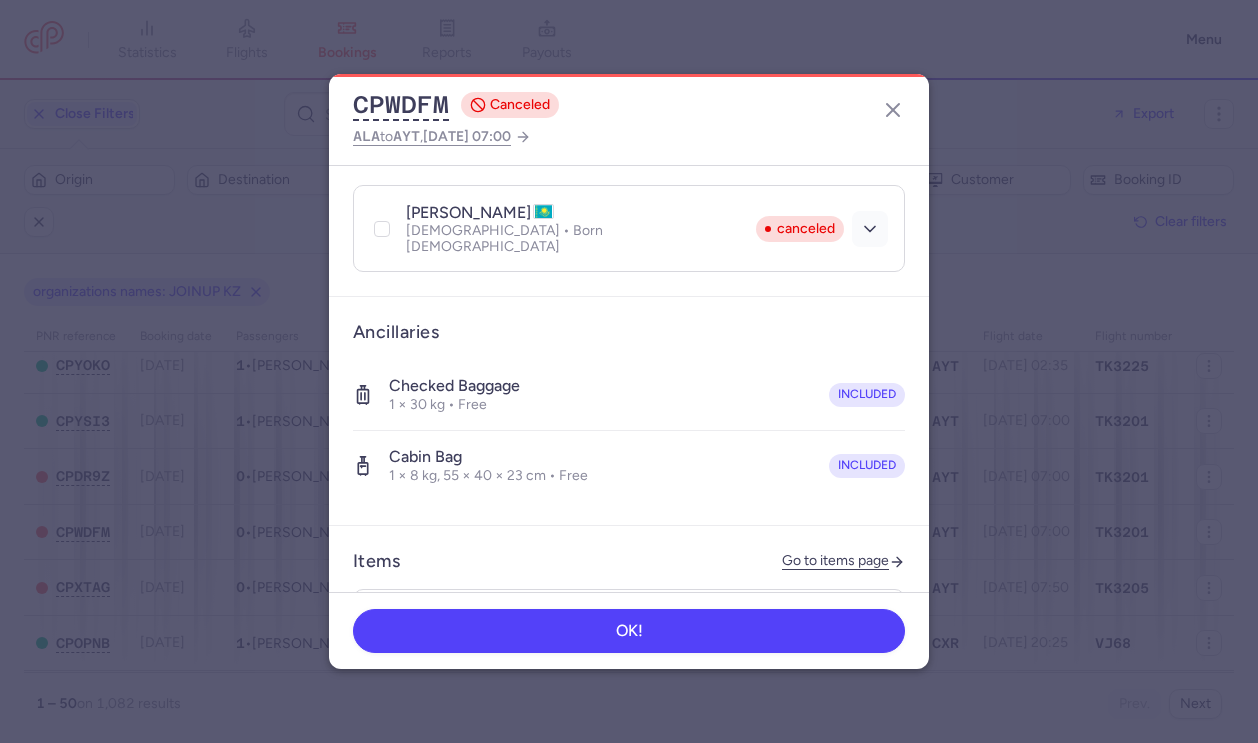 click 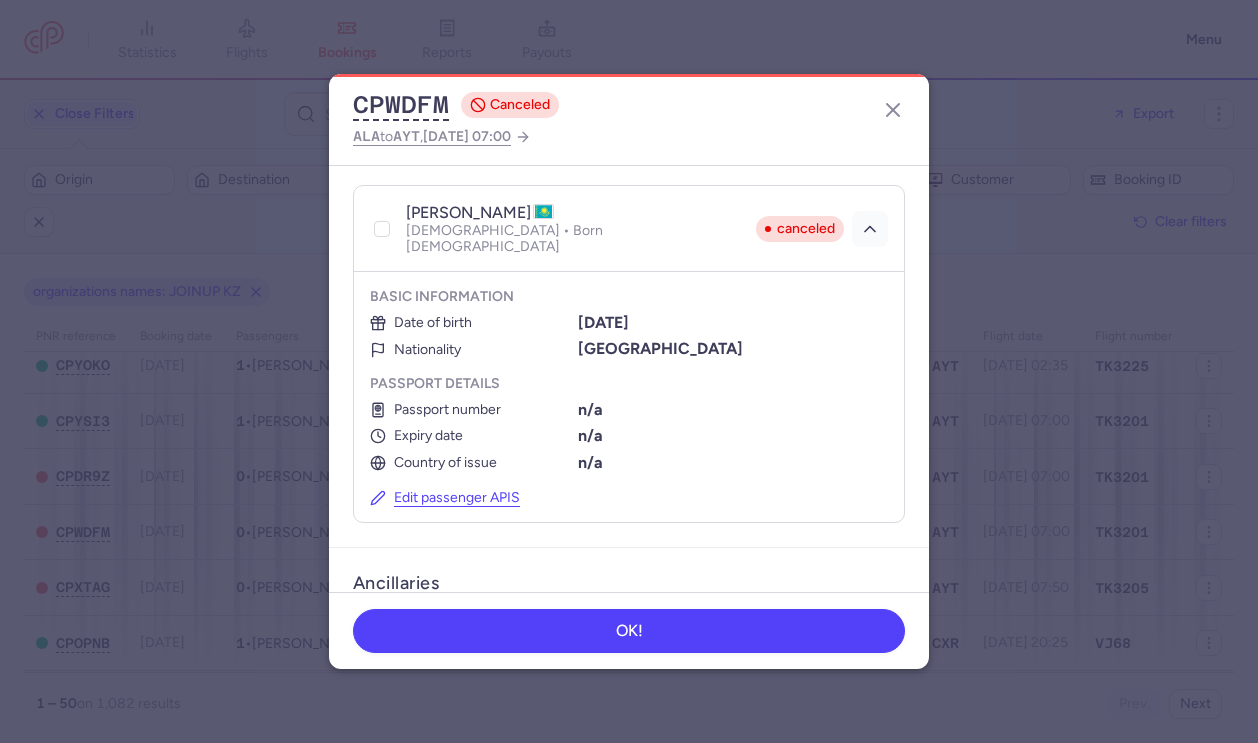 click 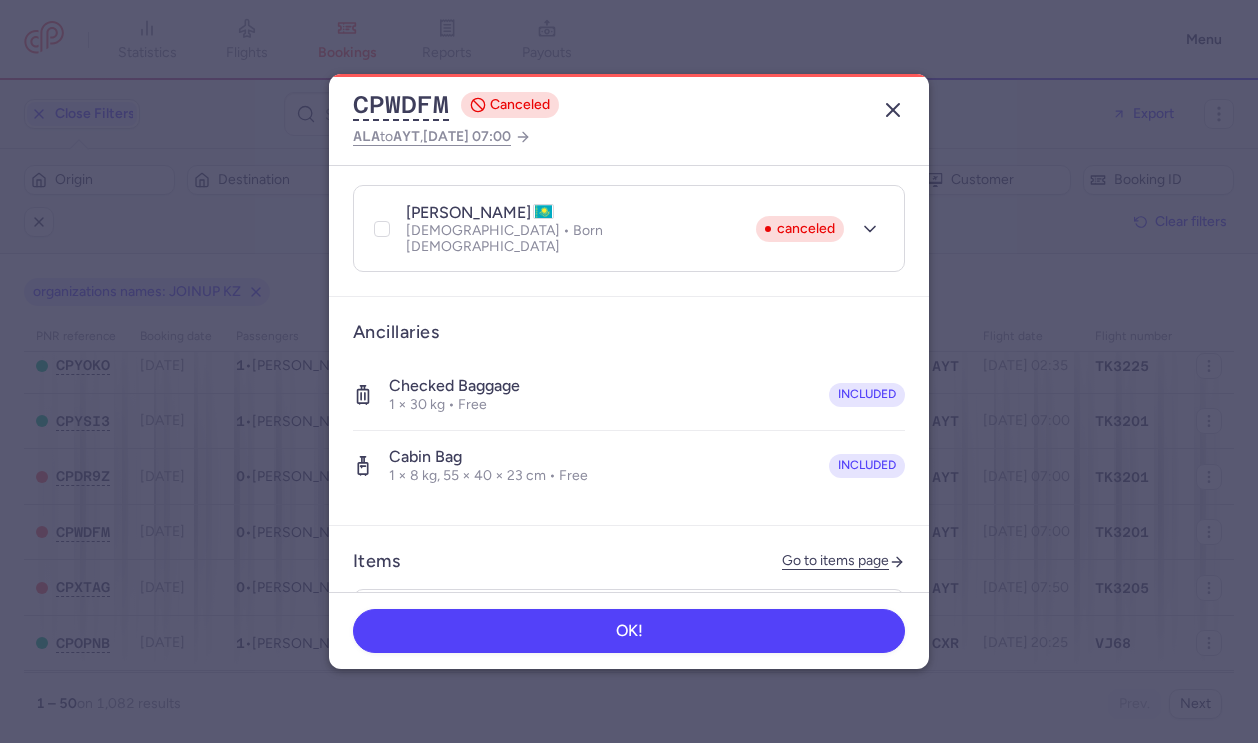 click 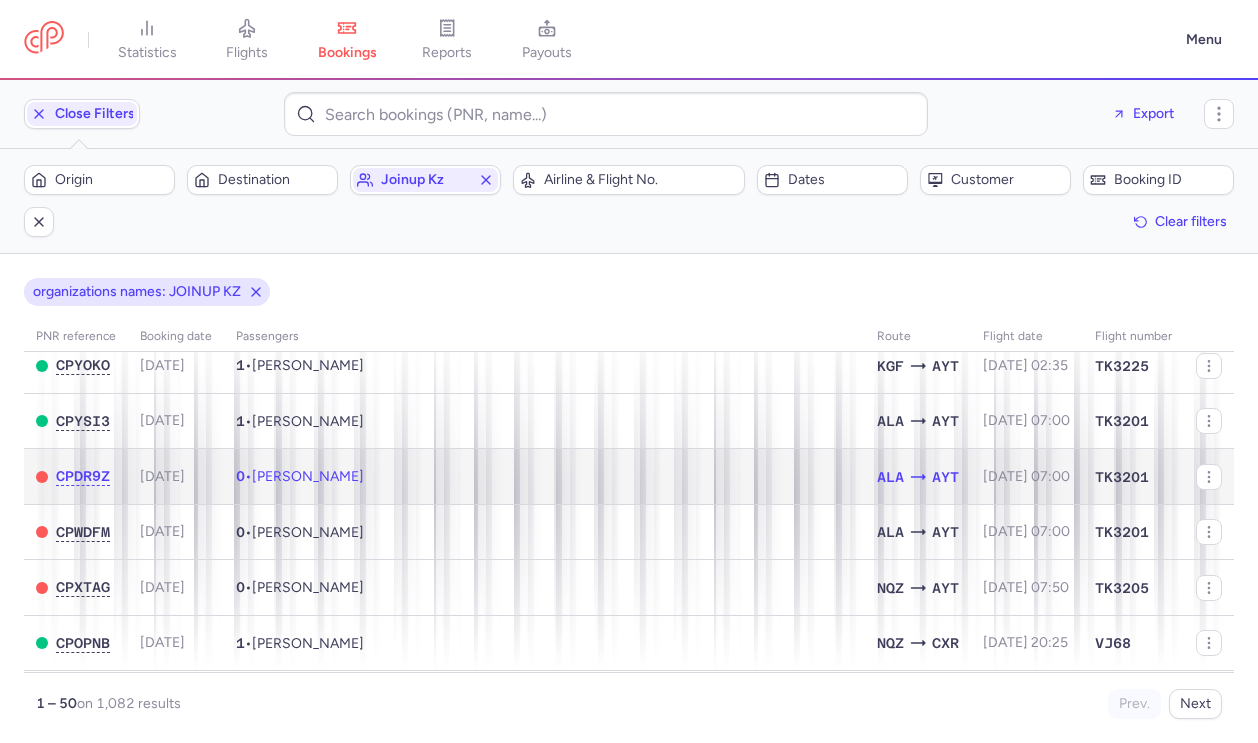 click on "0  •  Aida RASHID" 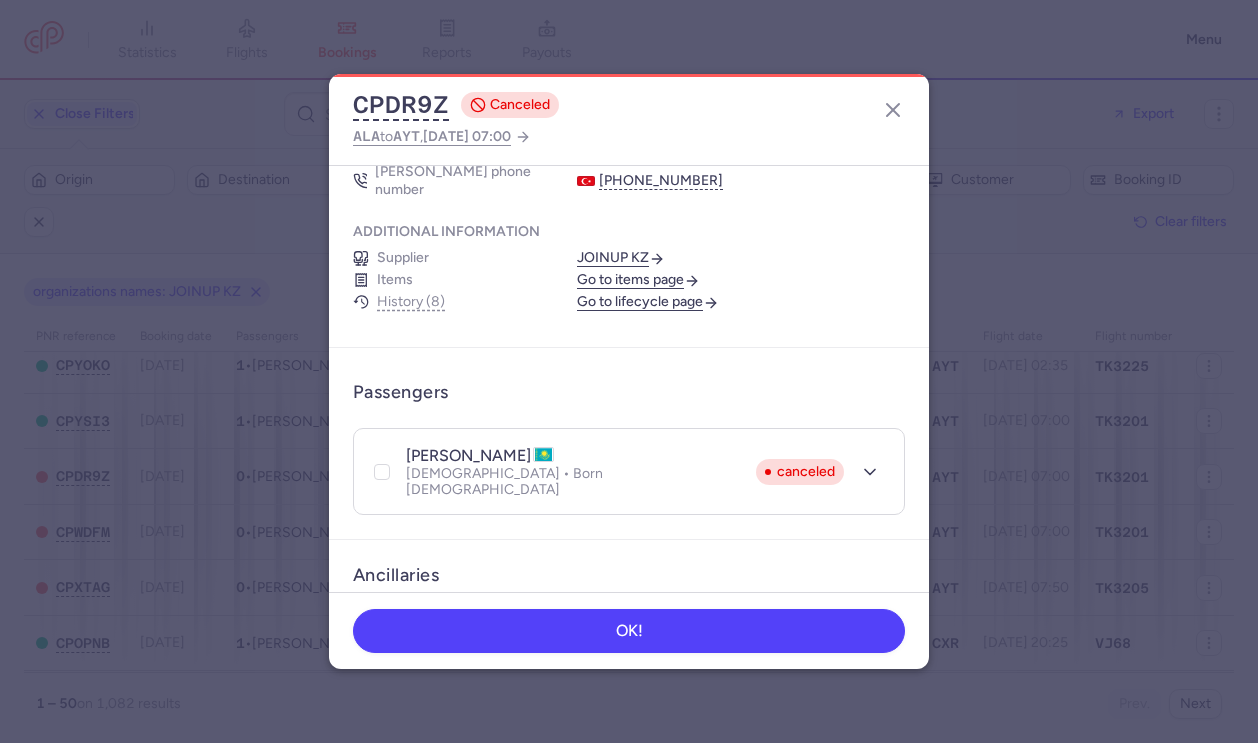 scroll, scrollTop: 305, scrollLeft: 0, axis: vertical 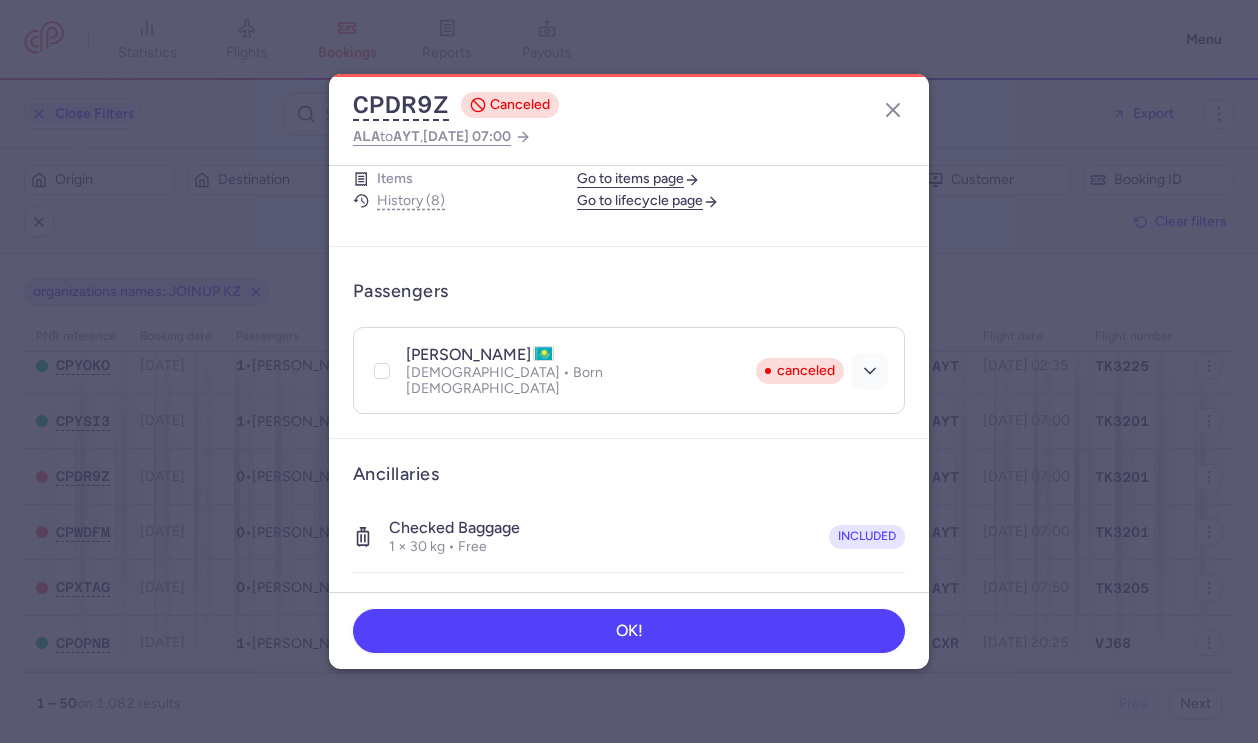 click 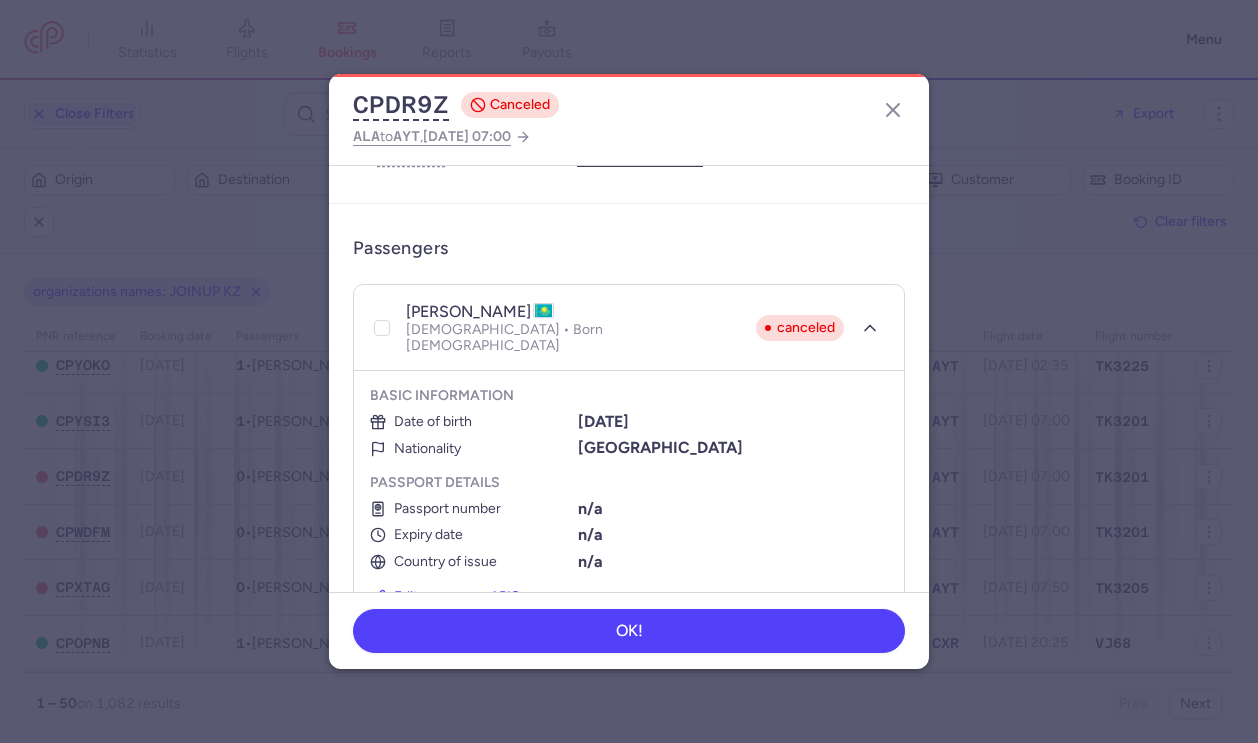 scroll, scrollTop: 362, scrollLeft: 0, axis: vertical 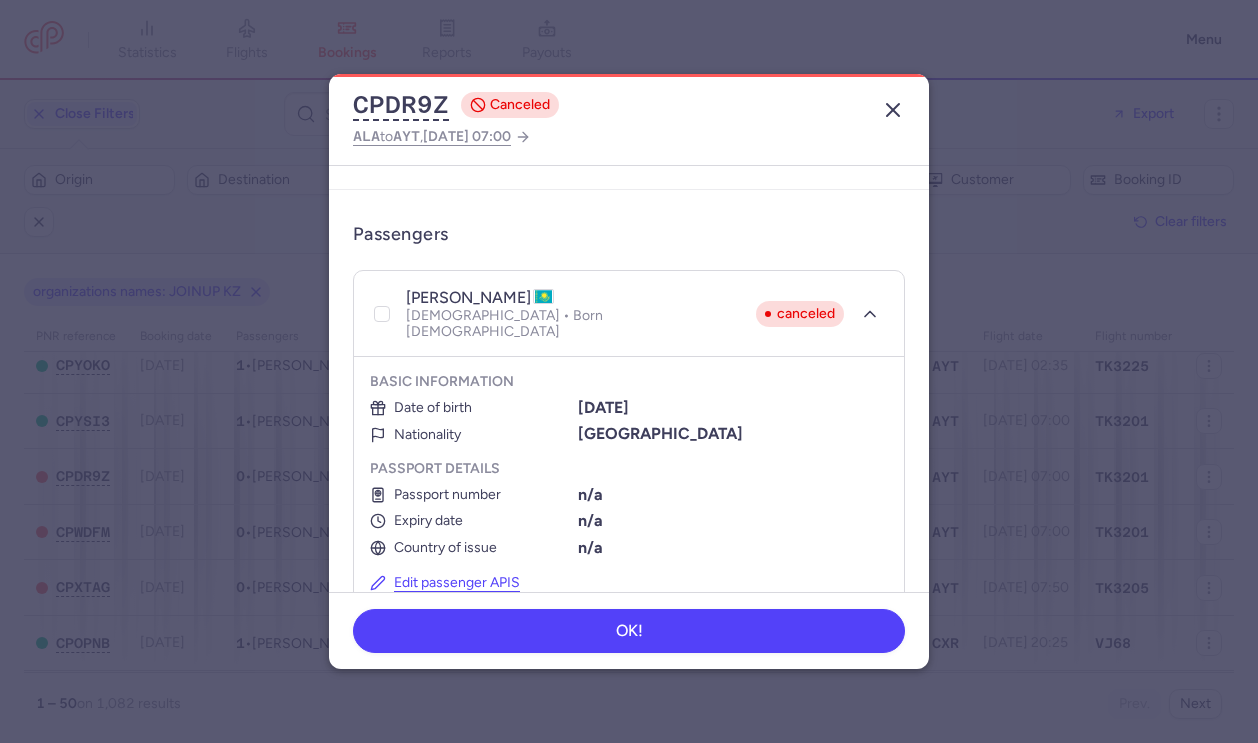 click 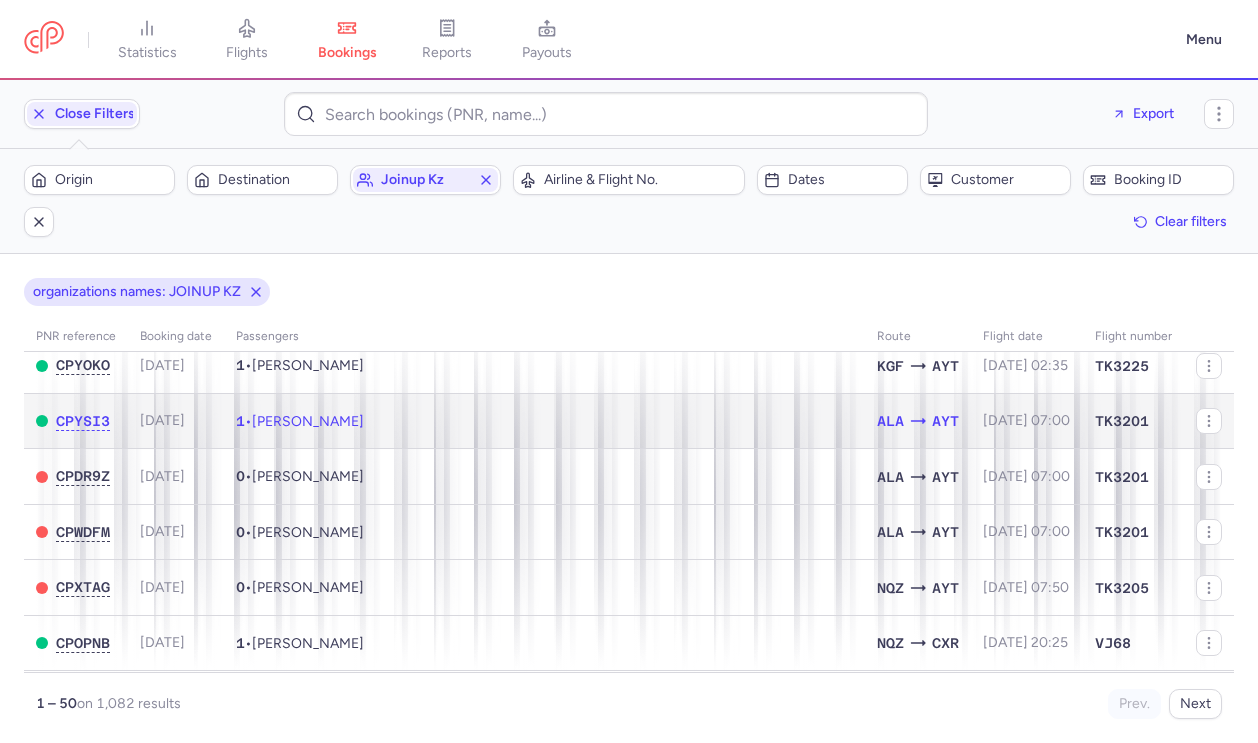 click on "1  •  Aida RASHID" 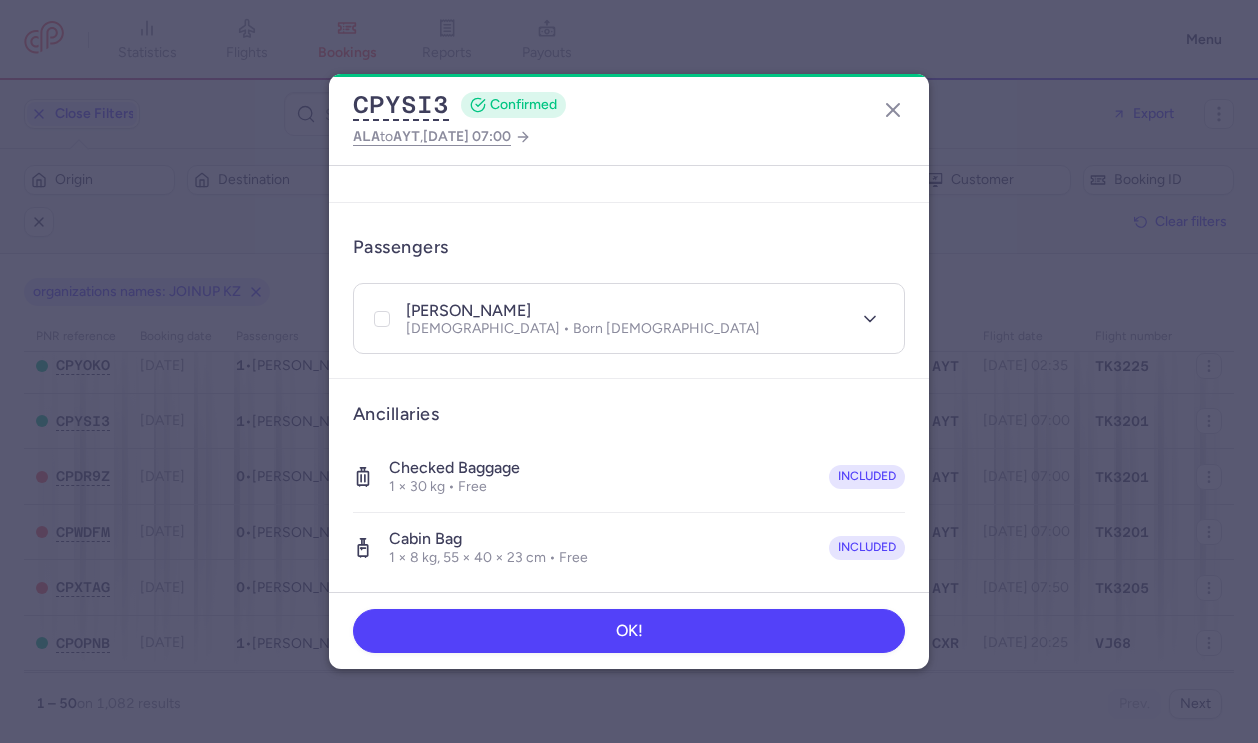 scroll, scrollTop: 374, scrollLeft: 0, axis: vertical 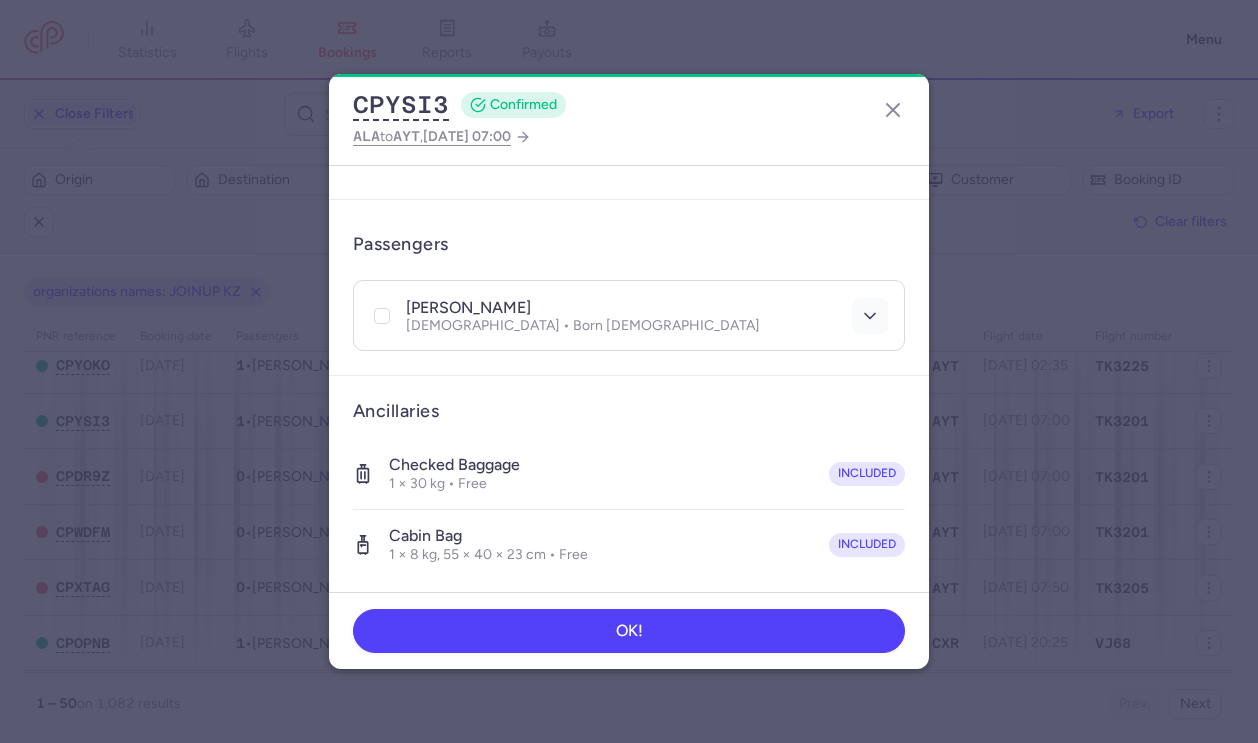 click 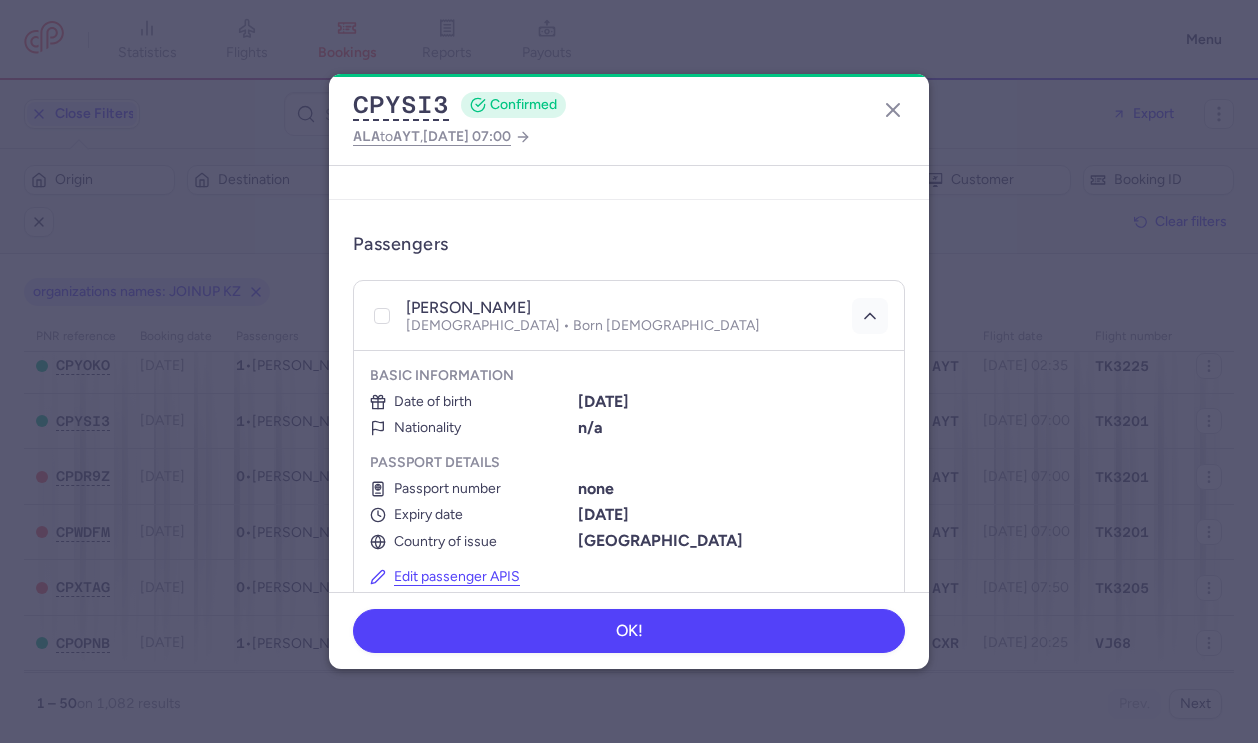 click 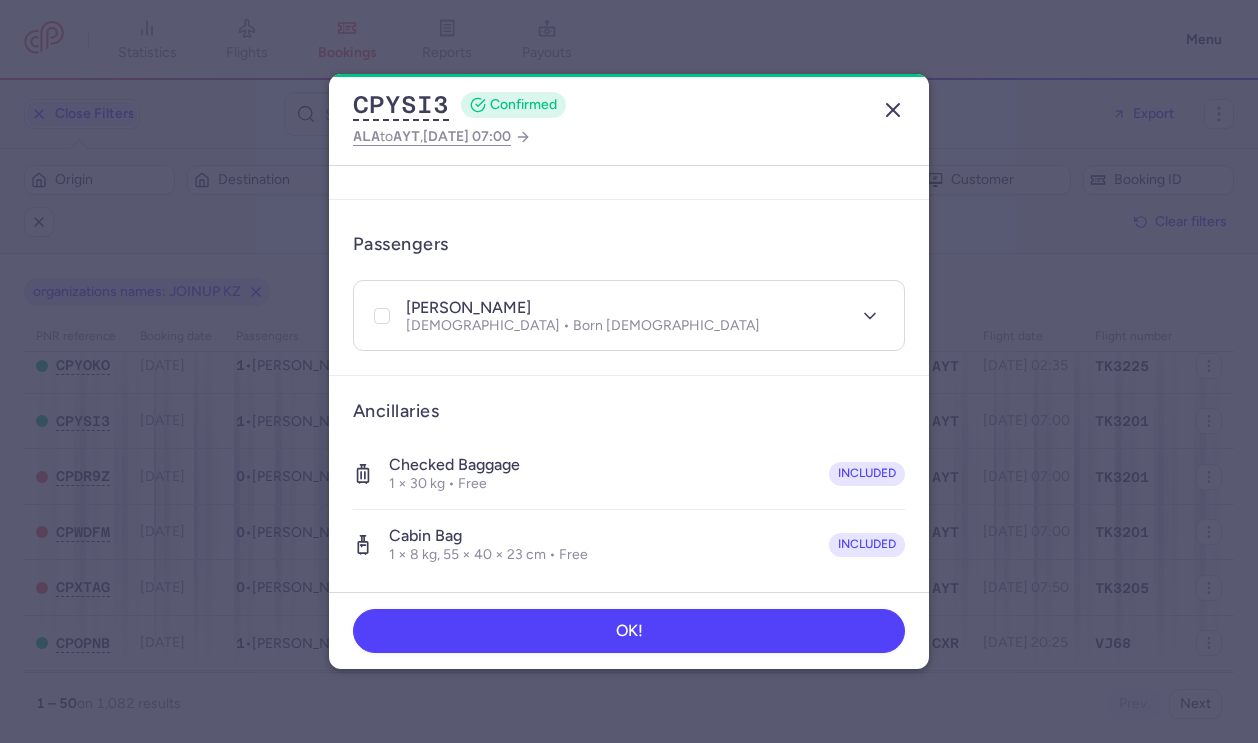 click 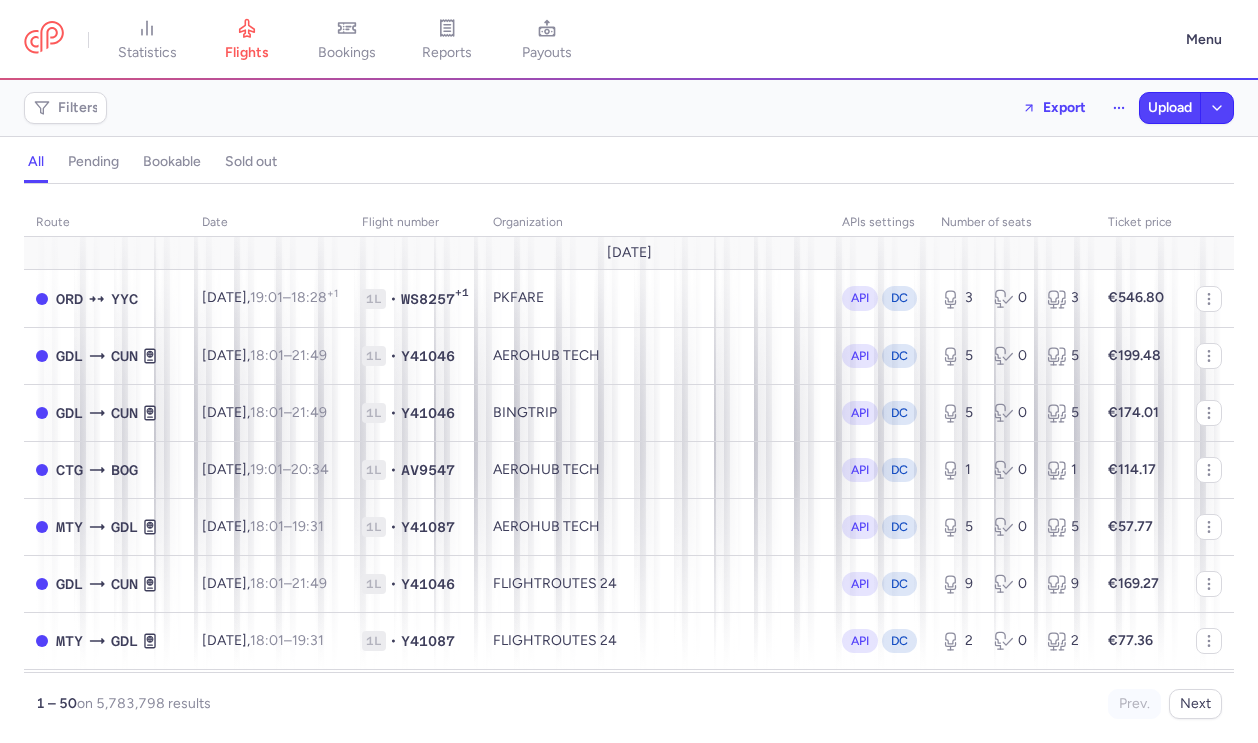 scroll, scrollTop: 0, scrollLeft: 0, axis: both 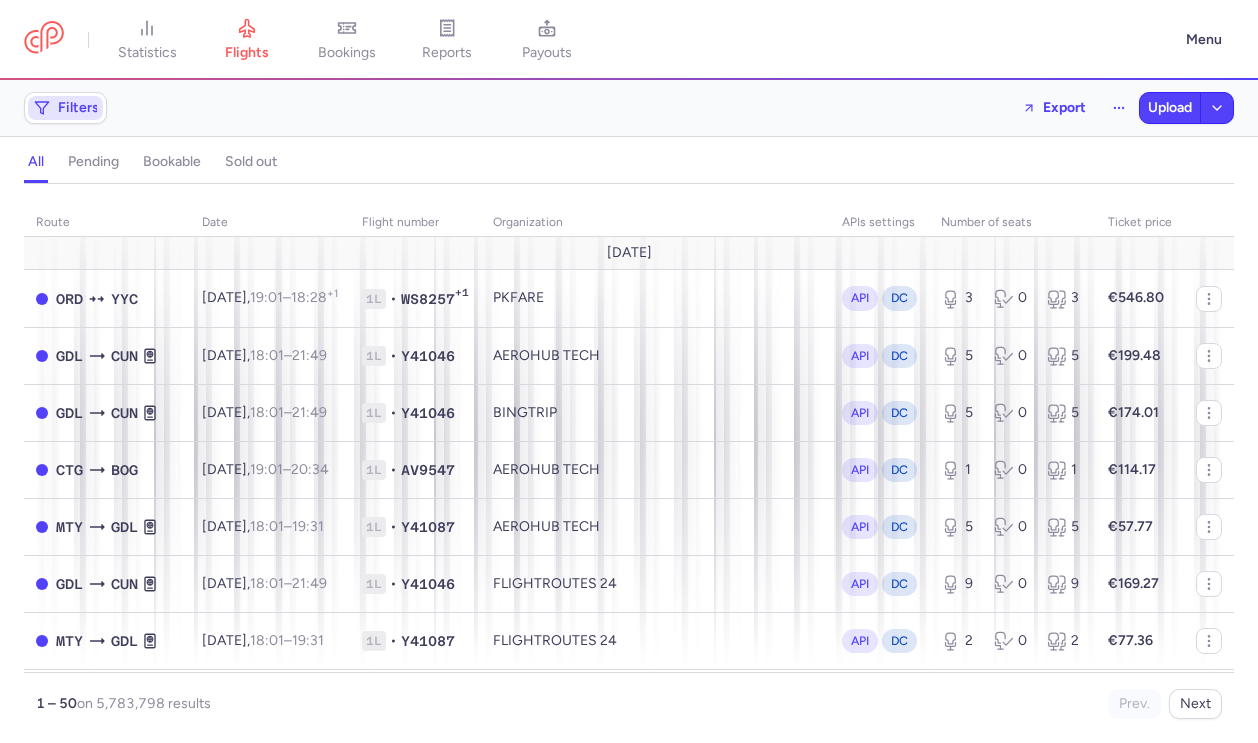 click on "Filters" at bounding box center (78, 108) 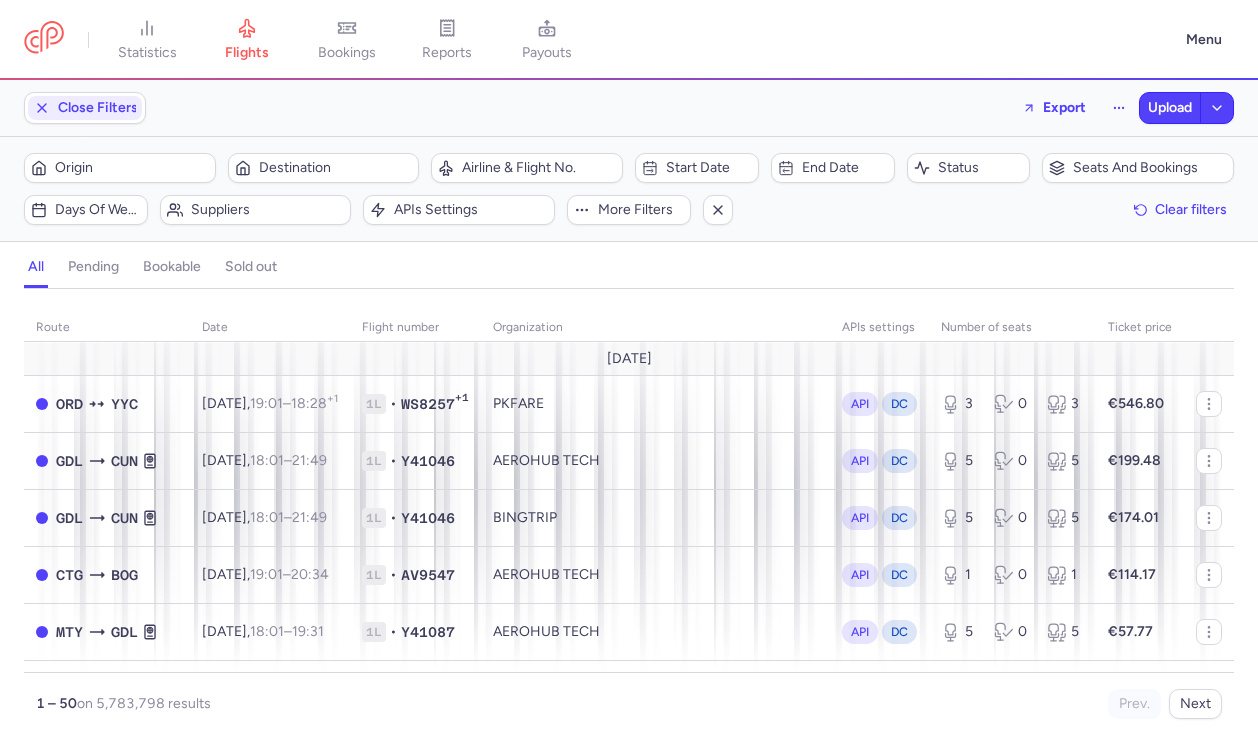 scroll, scrollTop: 0, scrollLeft: 0, axis: both 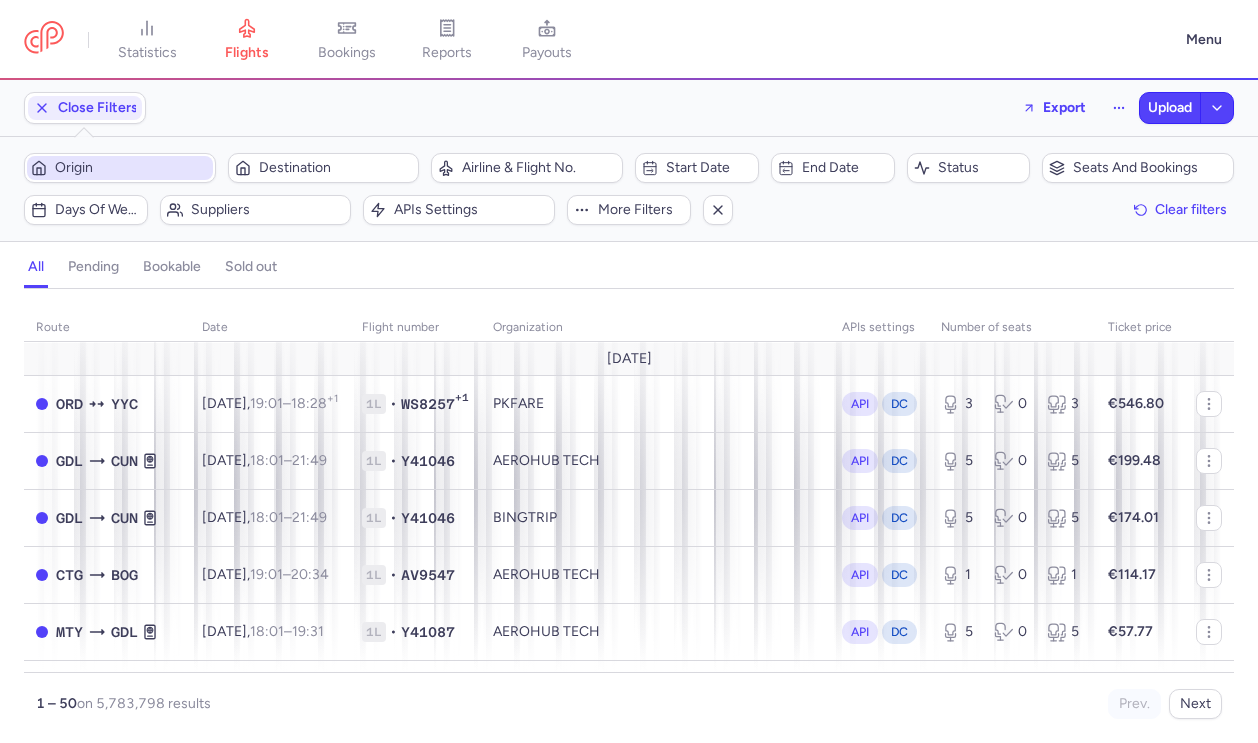 click on "Origin" at bounding box center (132, 168) 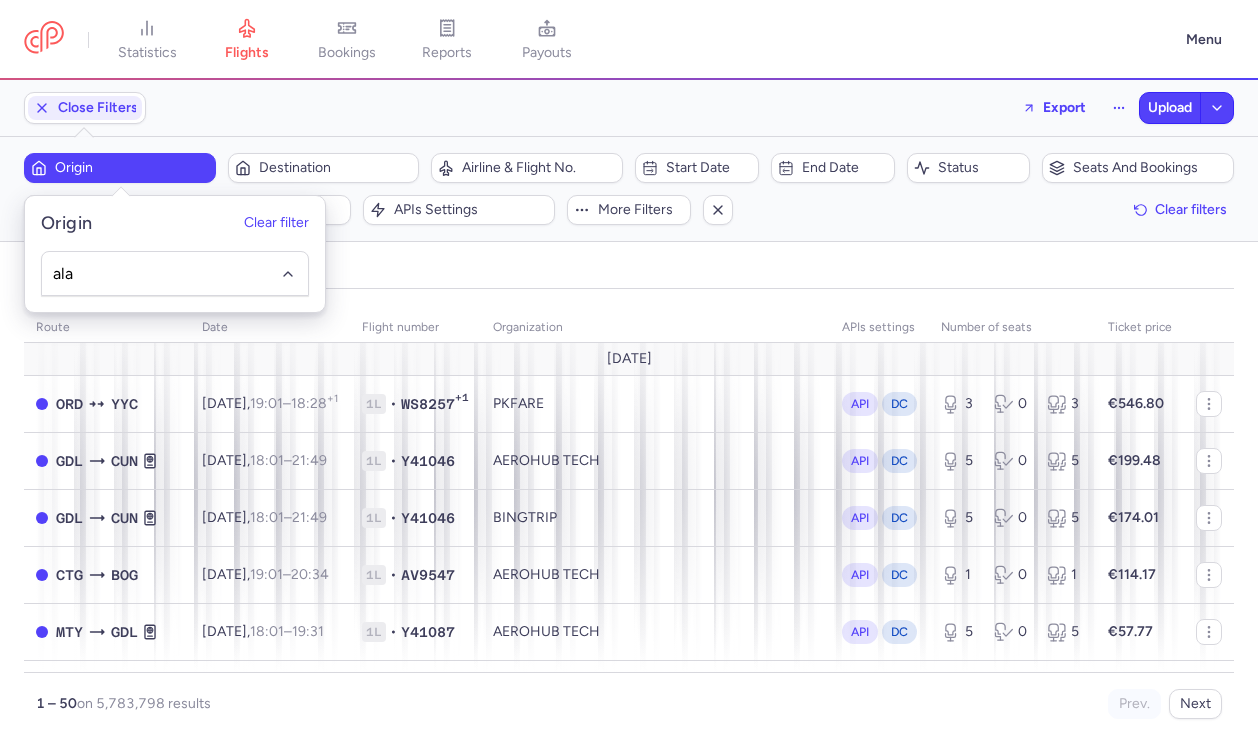 click on "ala" 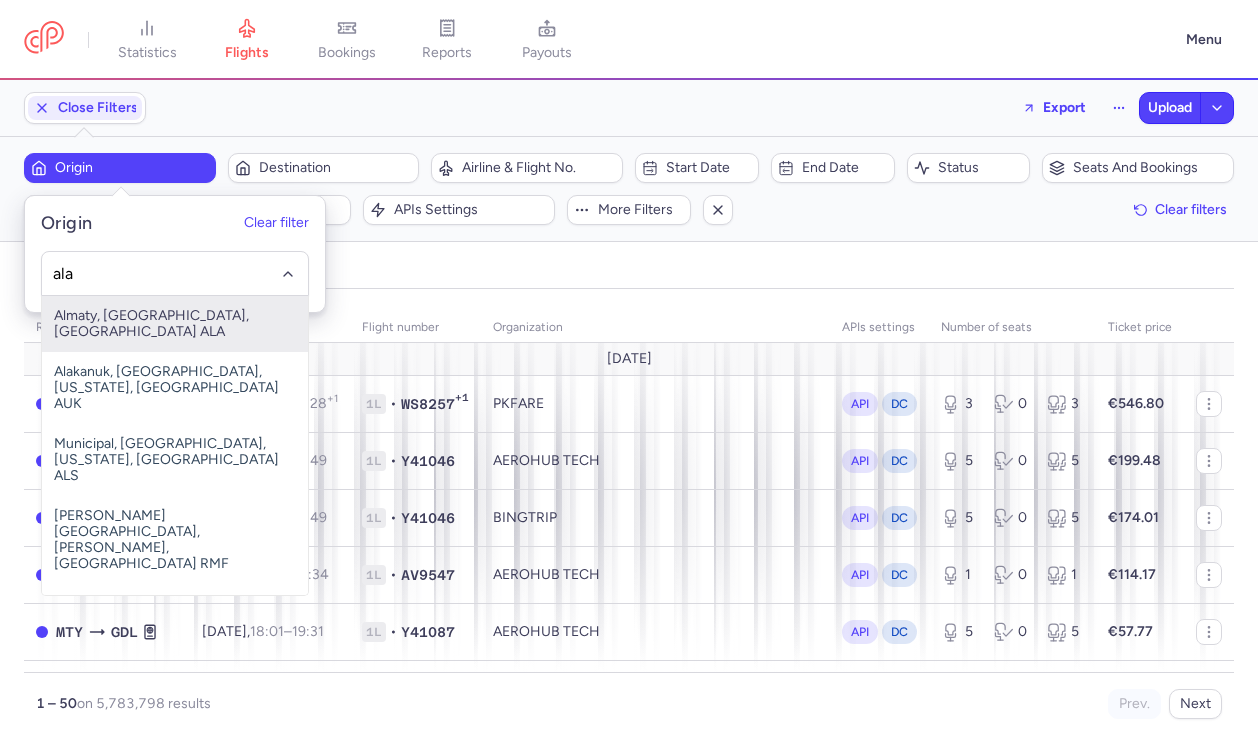 click on "ala" 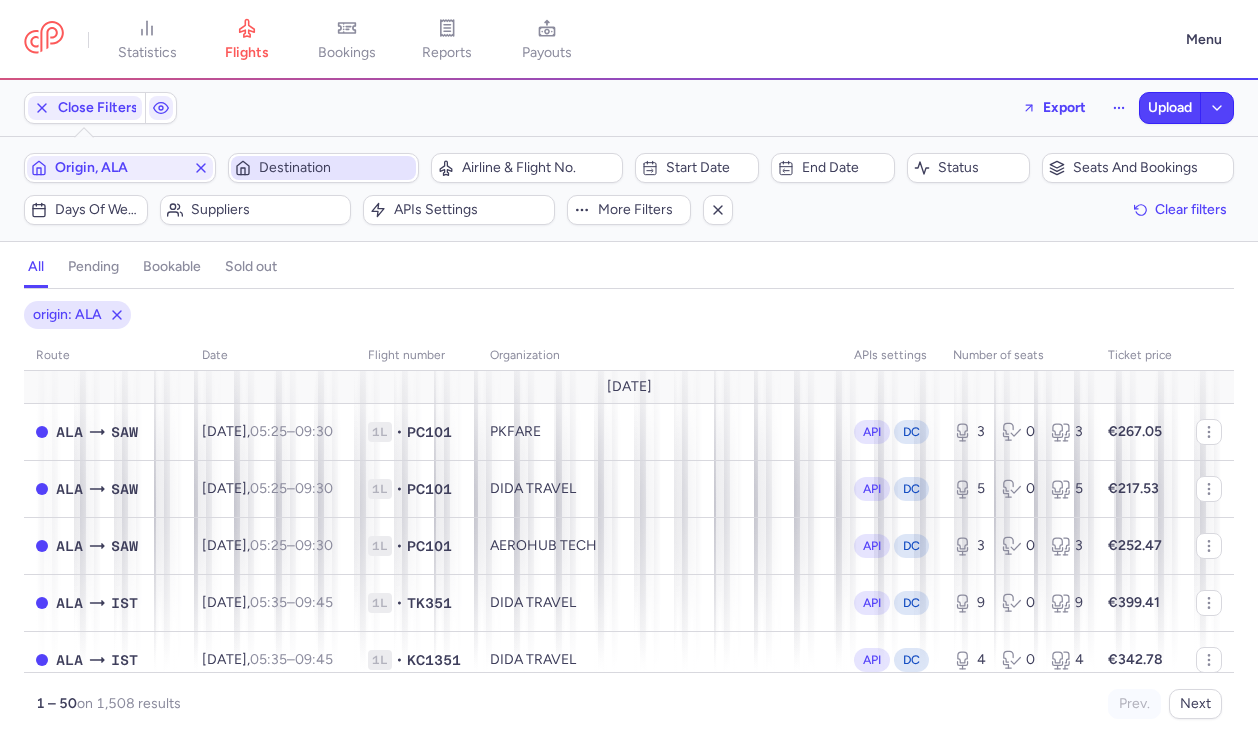 click on "Destination" at bounding box center (336, 168) 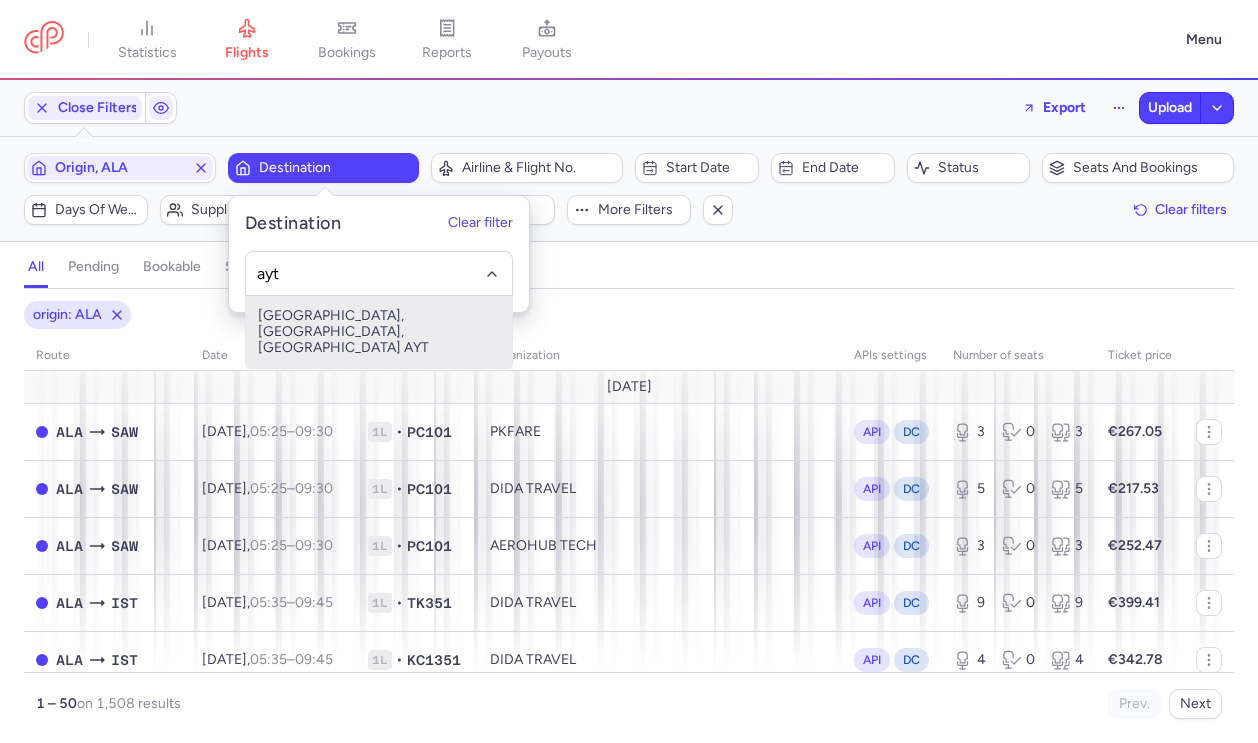 click on "[GEOGRAPHIC_DATA], [GEOGRAPHIC_DATA], [GEOGRAPHIC_DATA] AYT" at bounding box center [379, 332] 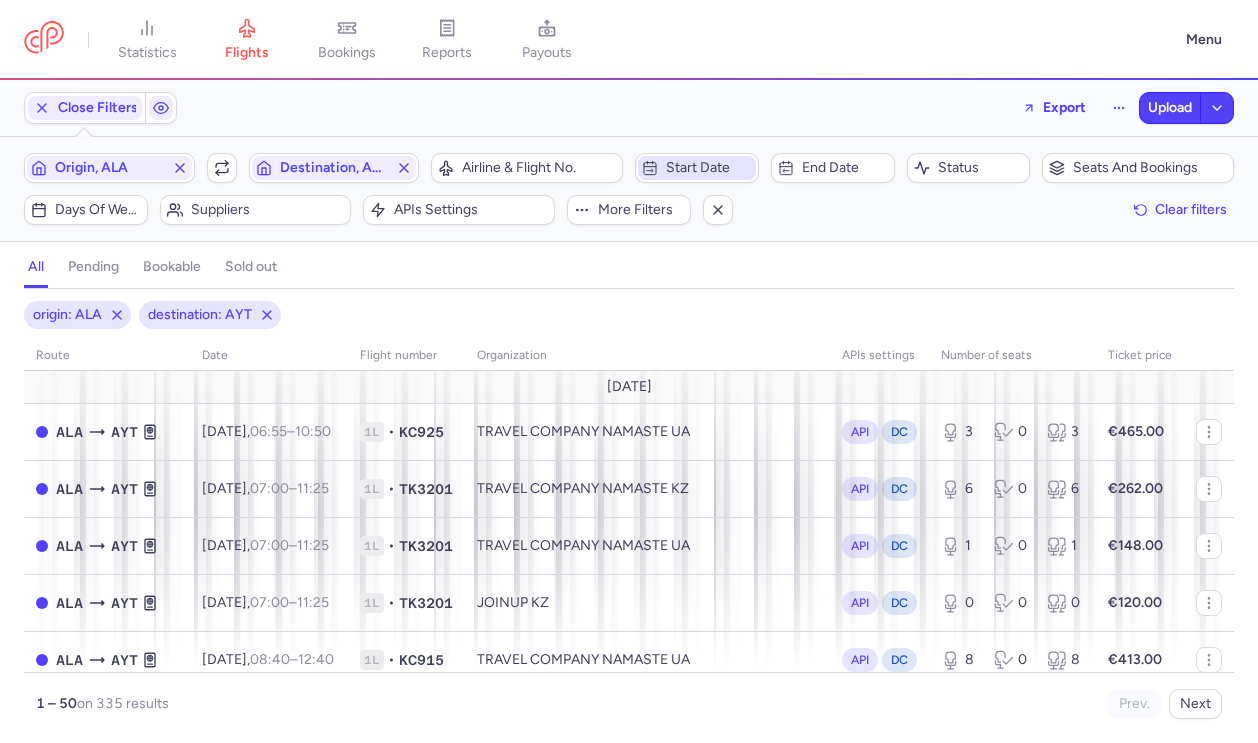 click on "Start date" at bounding box center [697, 168] 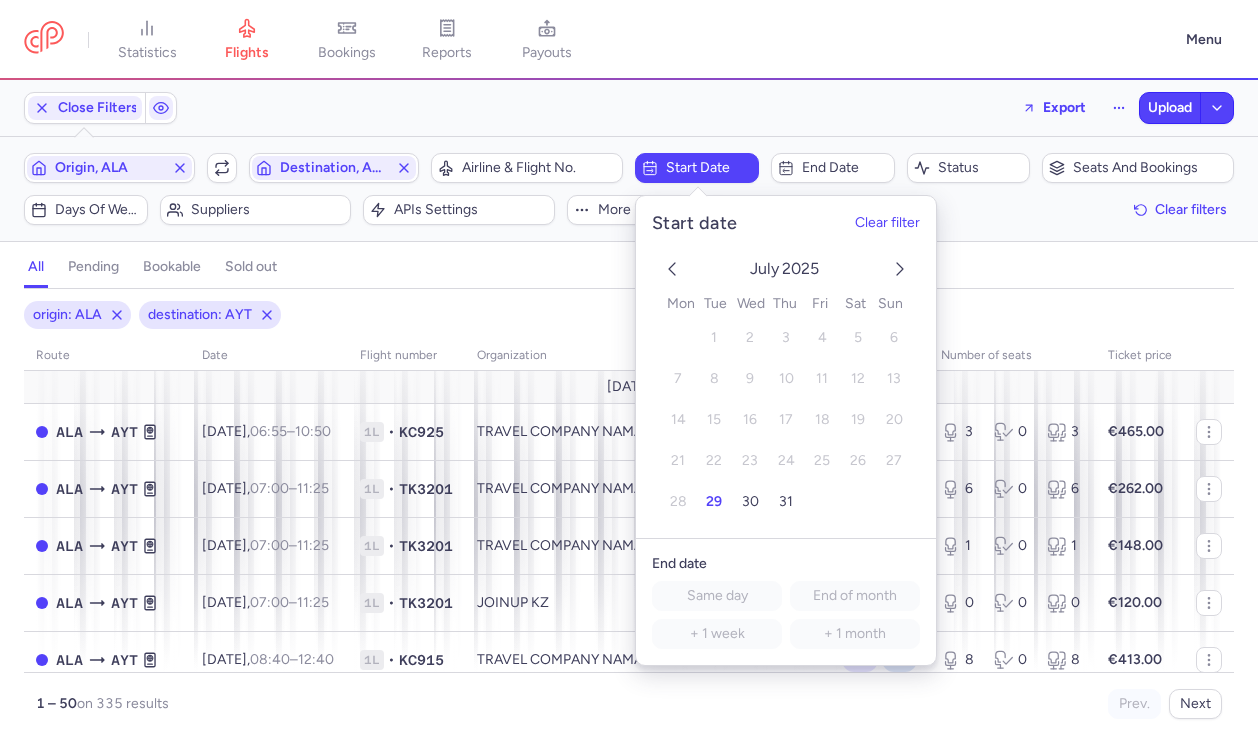 click 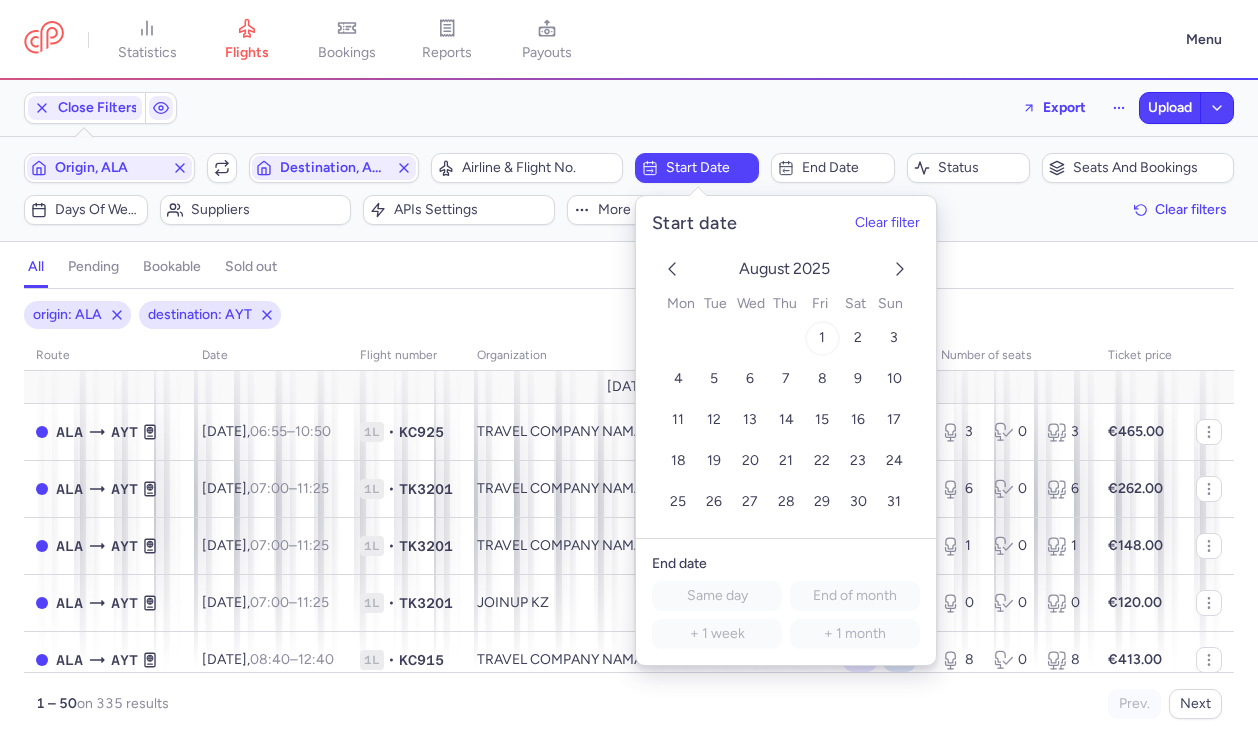click on "1" at bounding box center [822, 338] 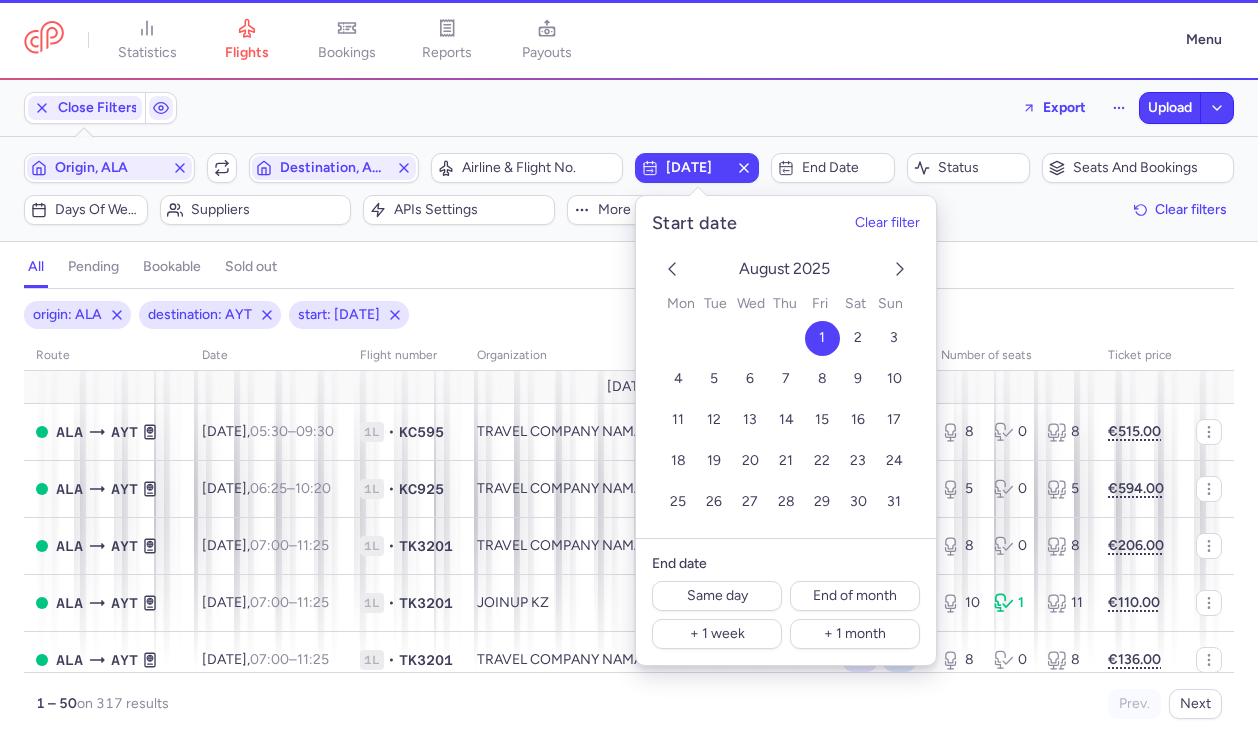 click on "all pending bookable sold out" at bounding box center (629, 271) 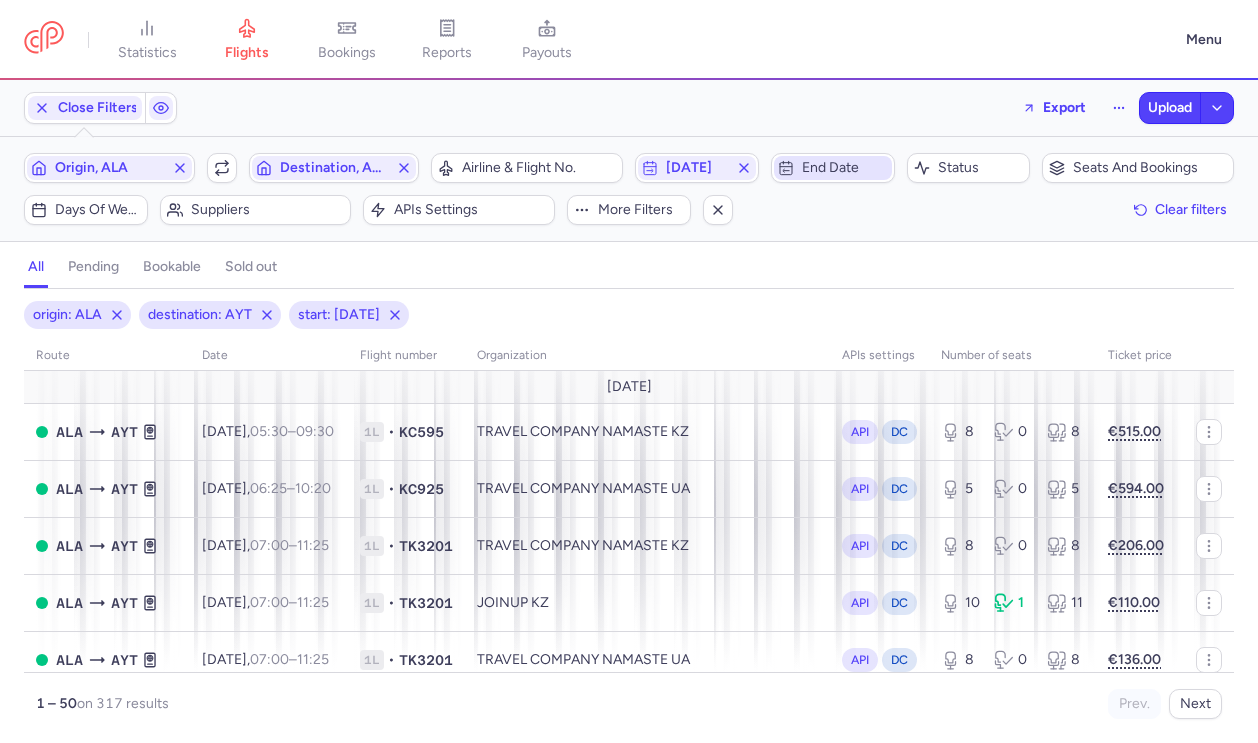 click on "End date" at bounding box center [845, 168] 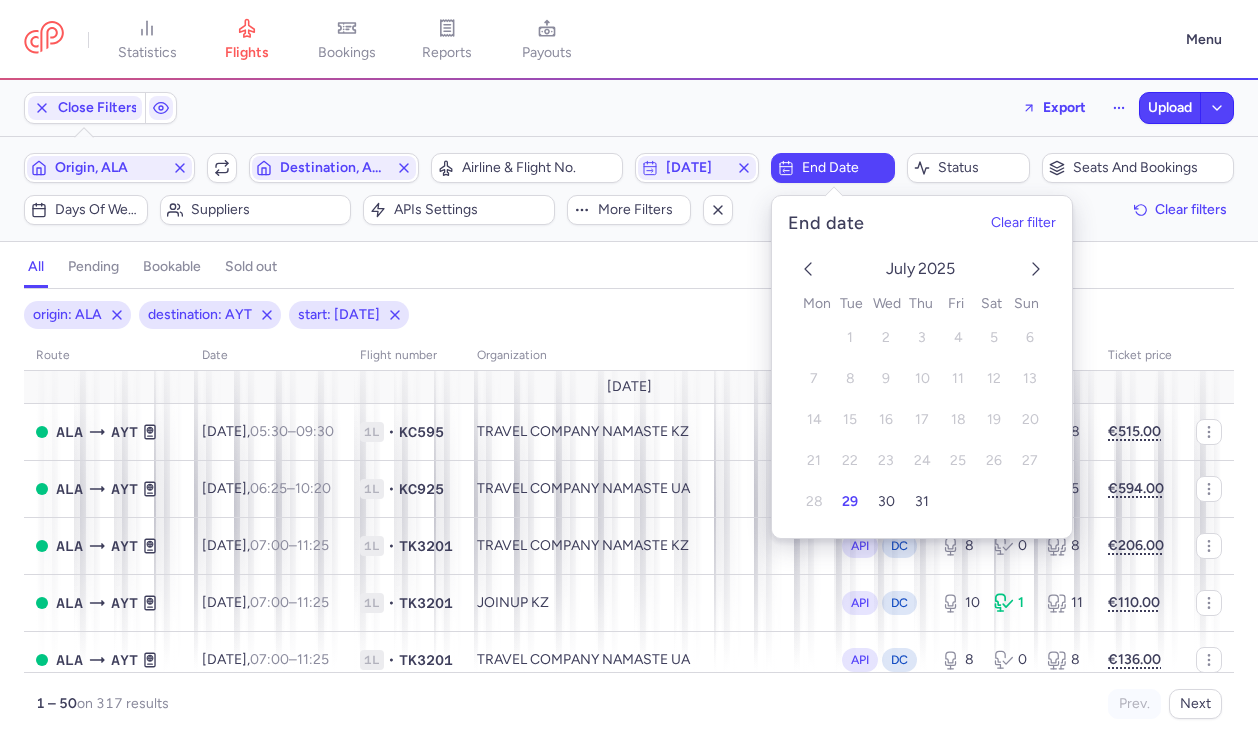 click 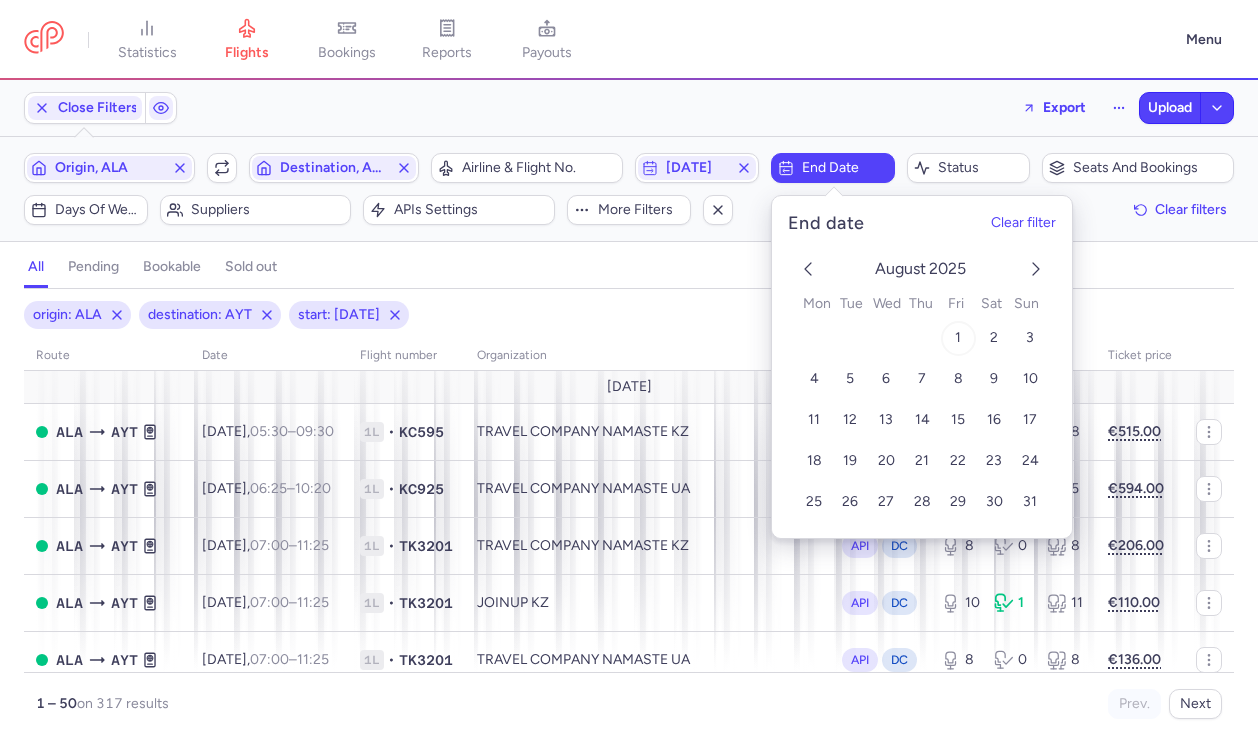click on "1" at bounding box center [958, 338] 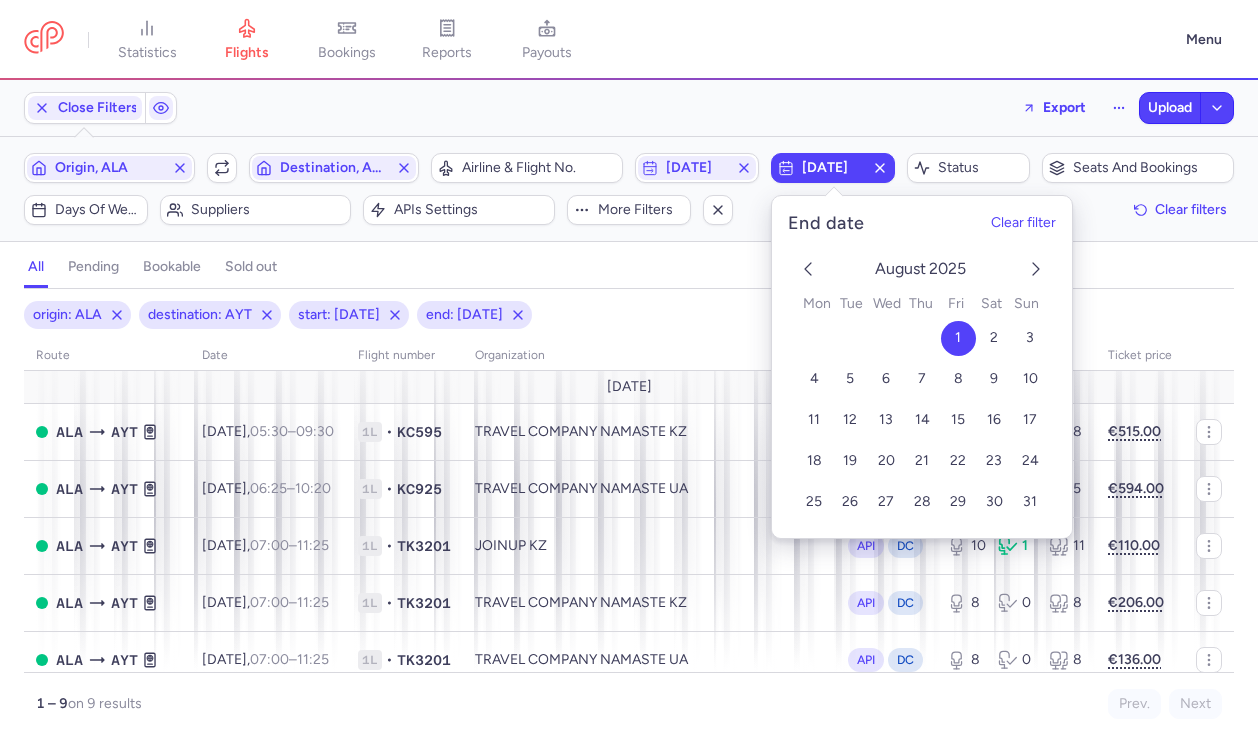 click on "origin: ALA destination: AYT start: [DATE] end: [DATE]" at bounding box center (629, 315) 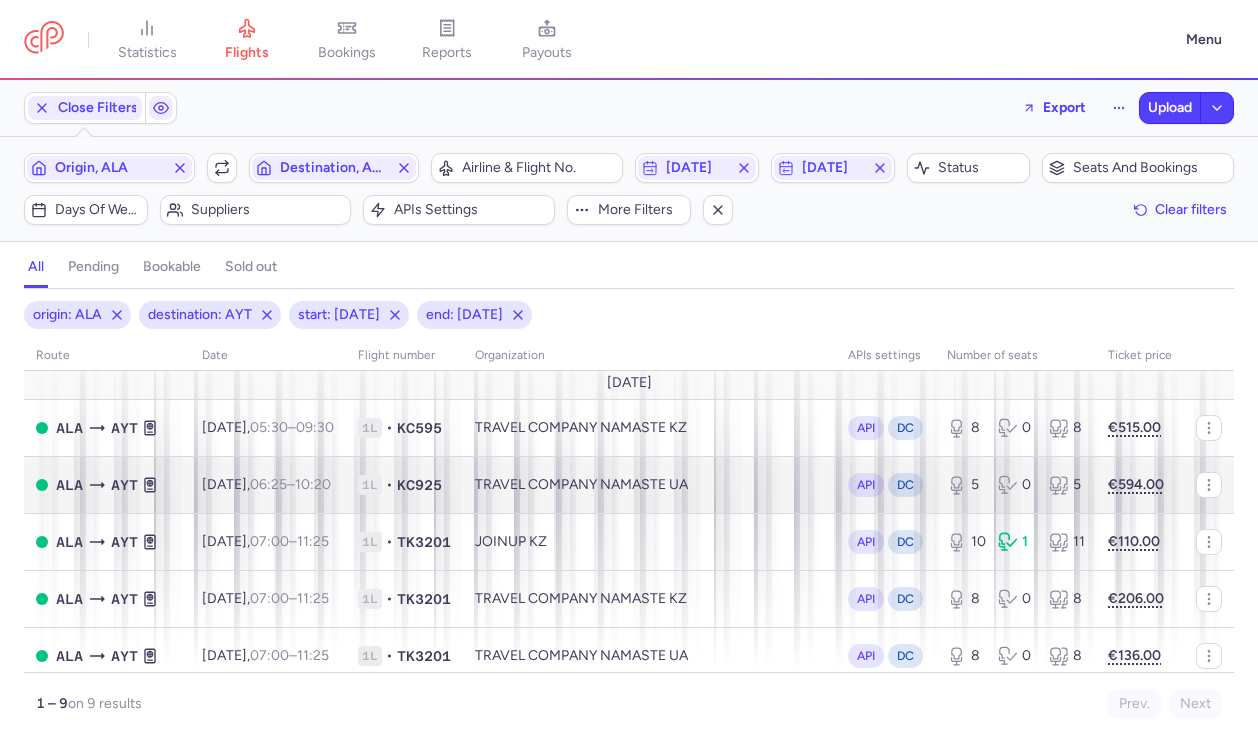 scroll, scrollTop: 0, scrollLeft: 0, axis: both 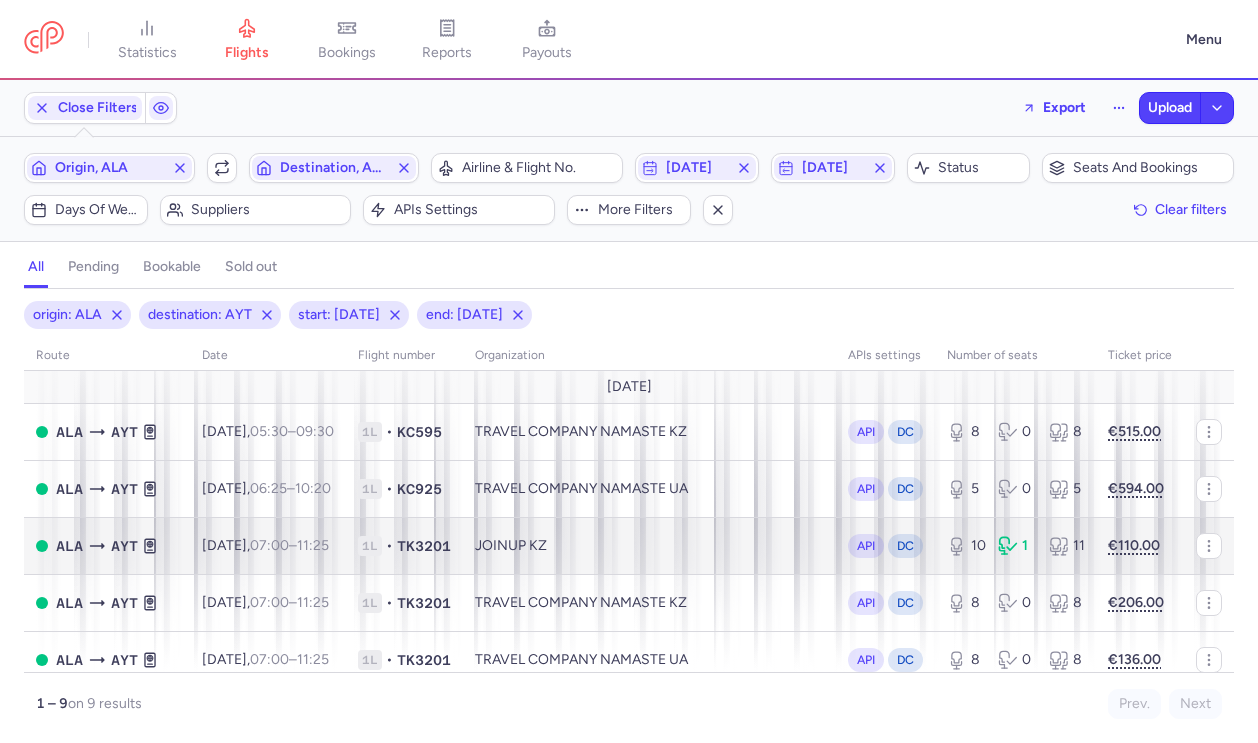 click on "JOINUP KZ" at bounding box center [649, 545] 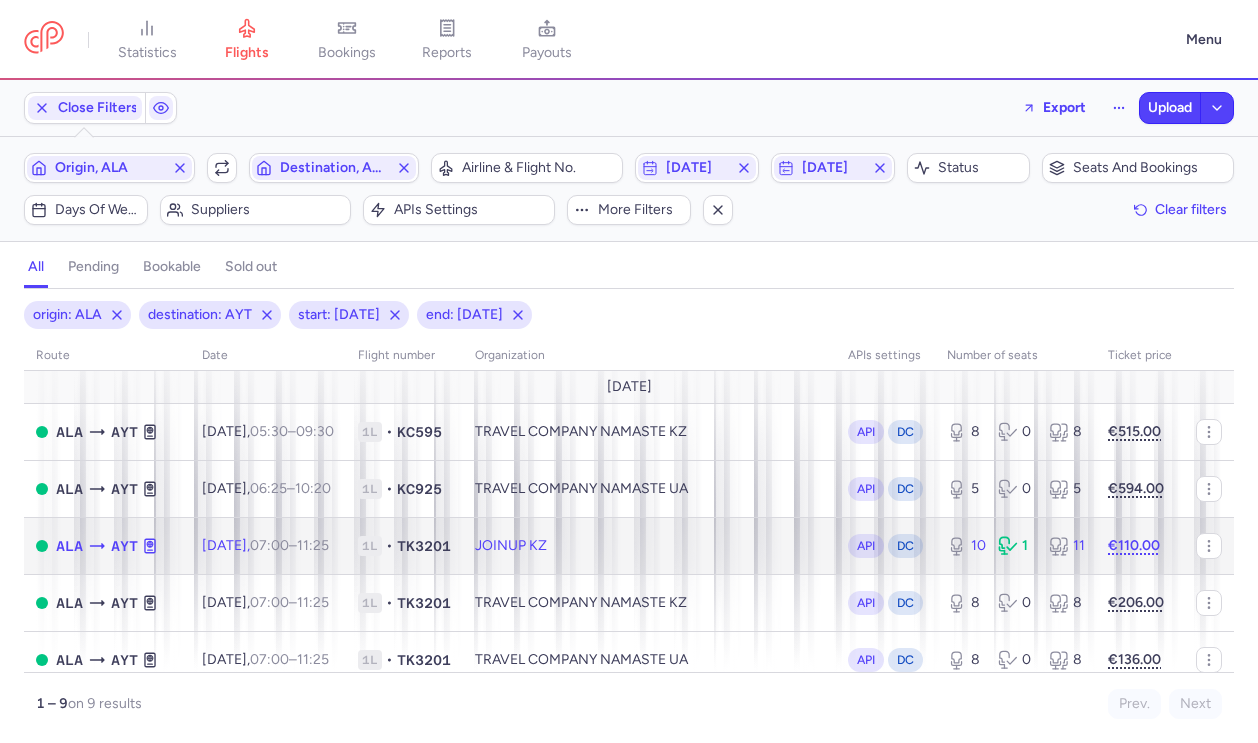 select on "hours" 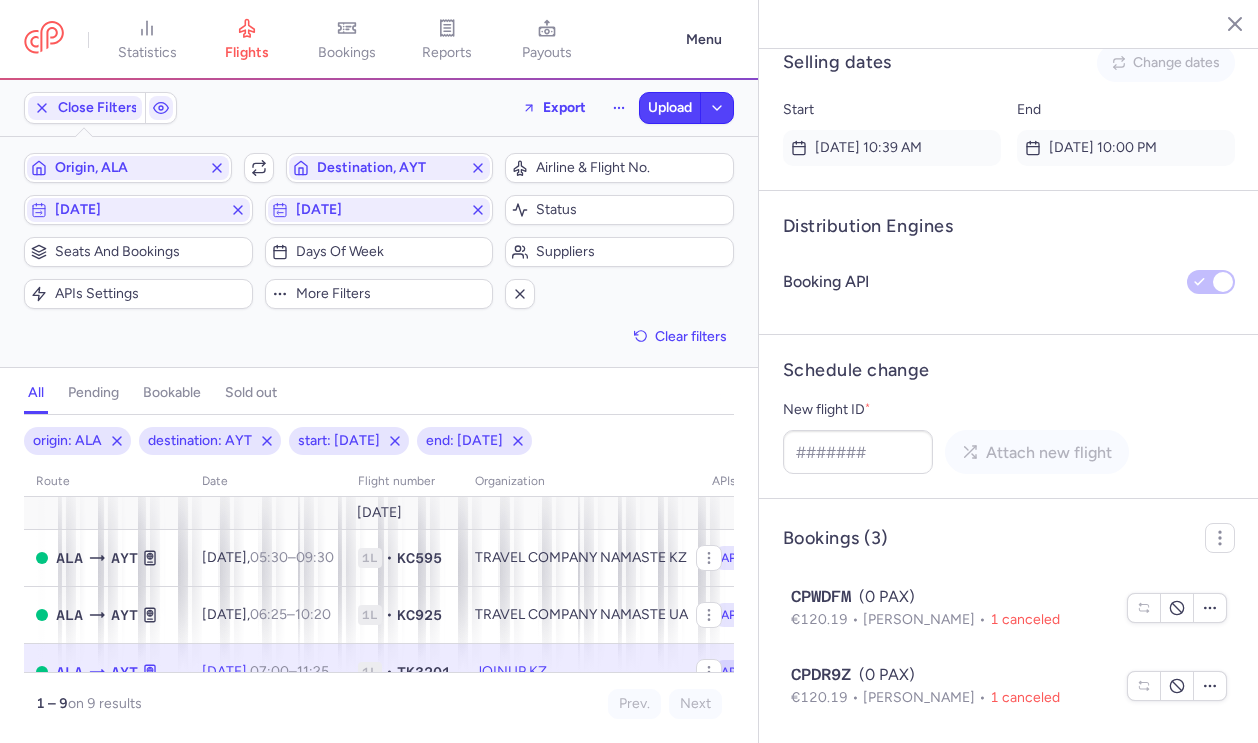 scroll, scrollTop: 1627, scrollLeft: 0, axis: vertical 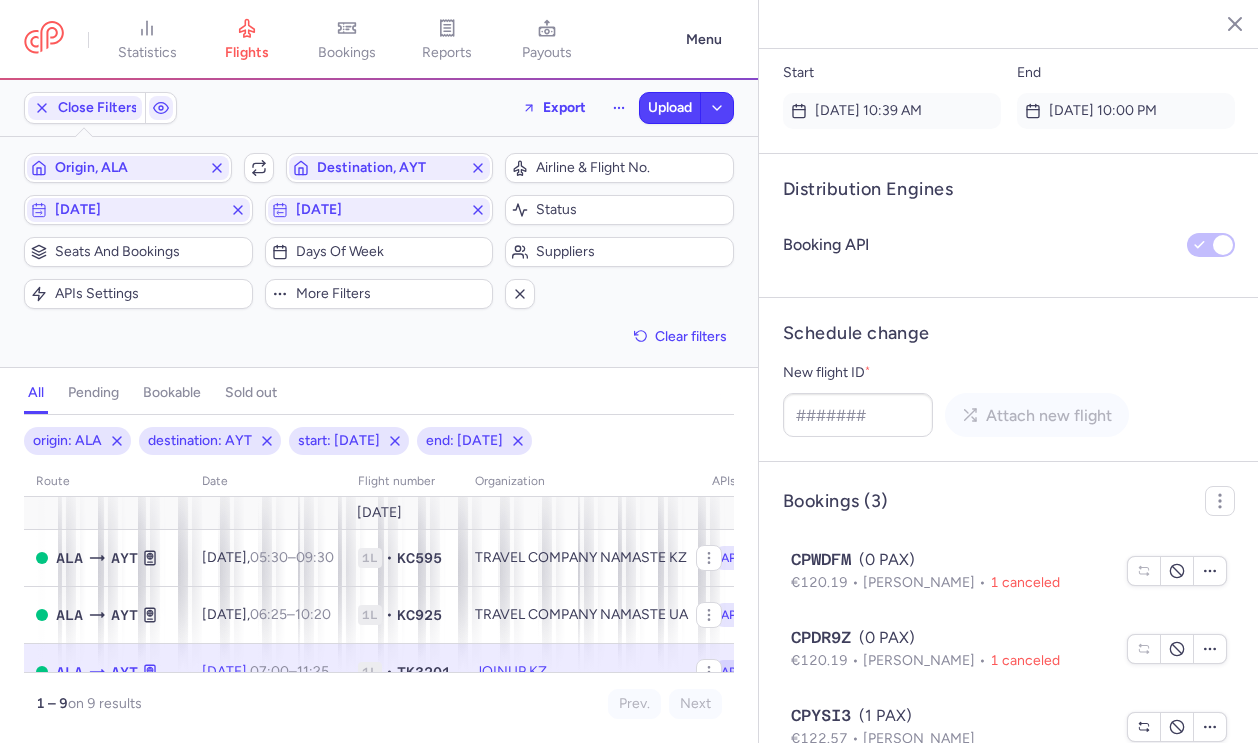 click 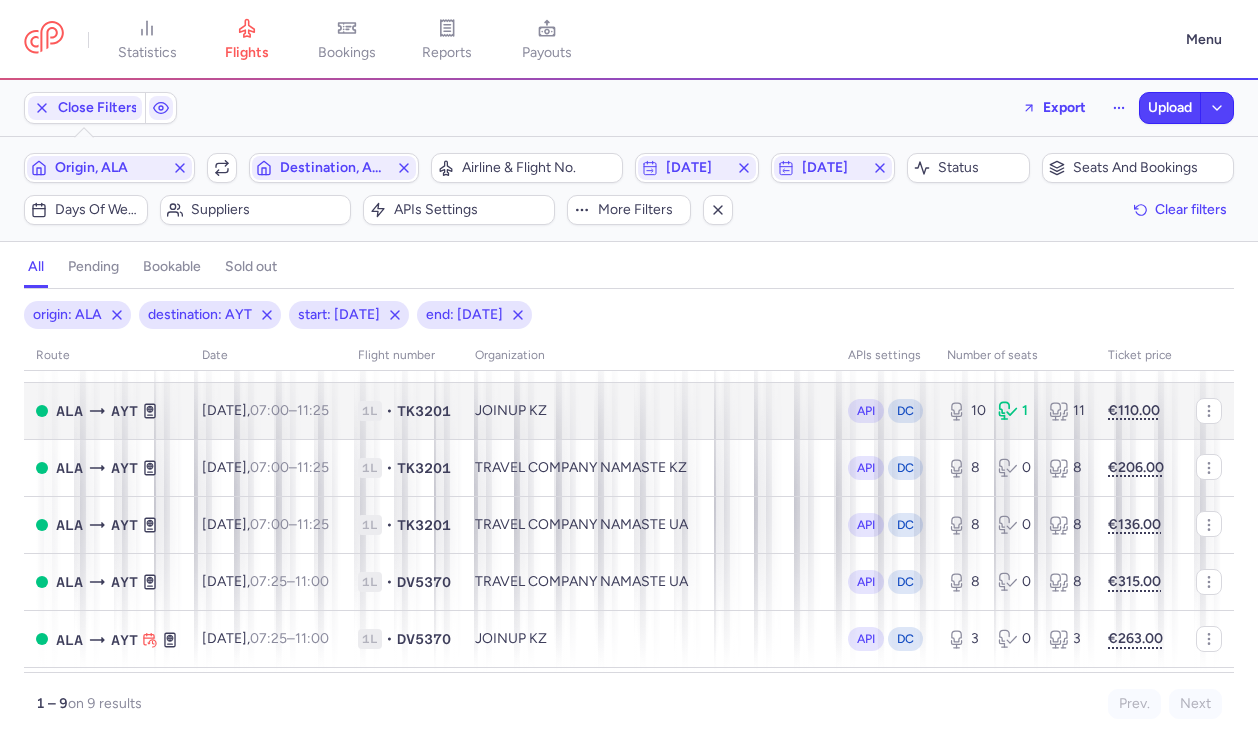 scroll, scrollTop: 149, scrollLeft: 0, axis: vertical 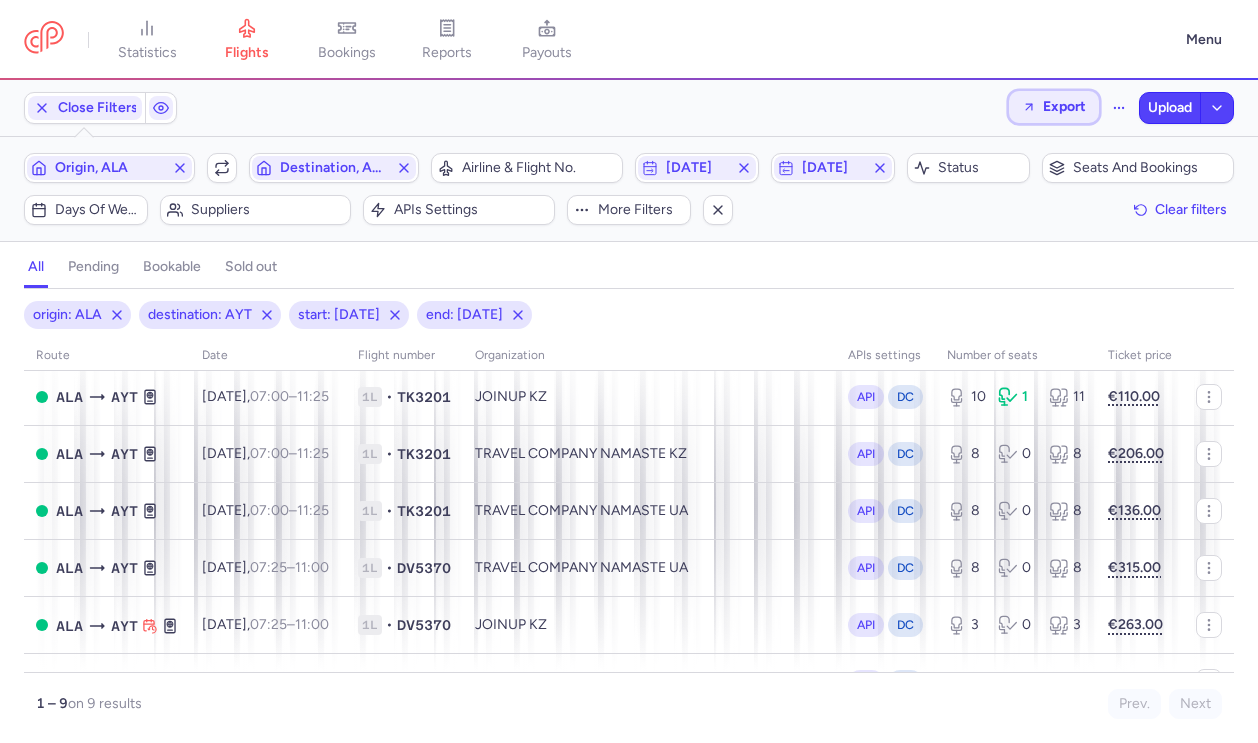 click on "Export" at bounding box center (1064, 106) 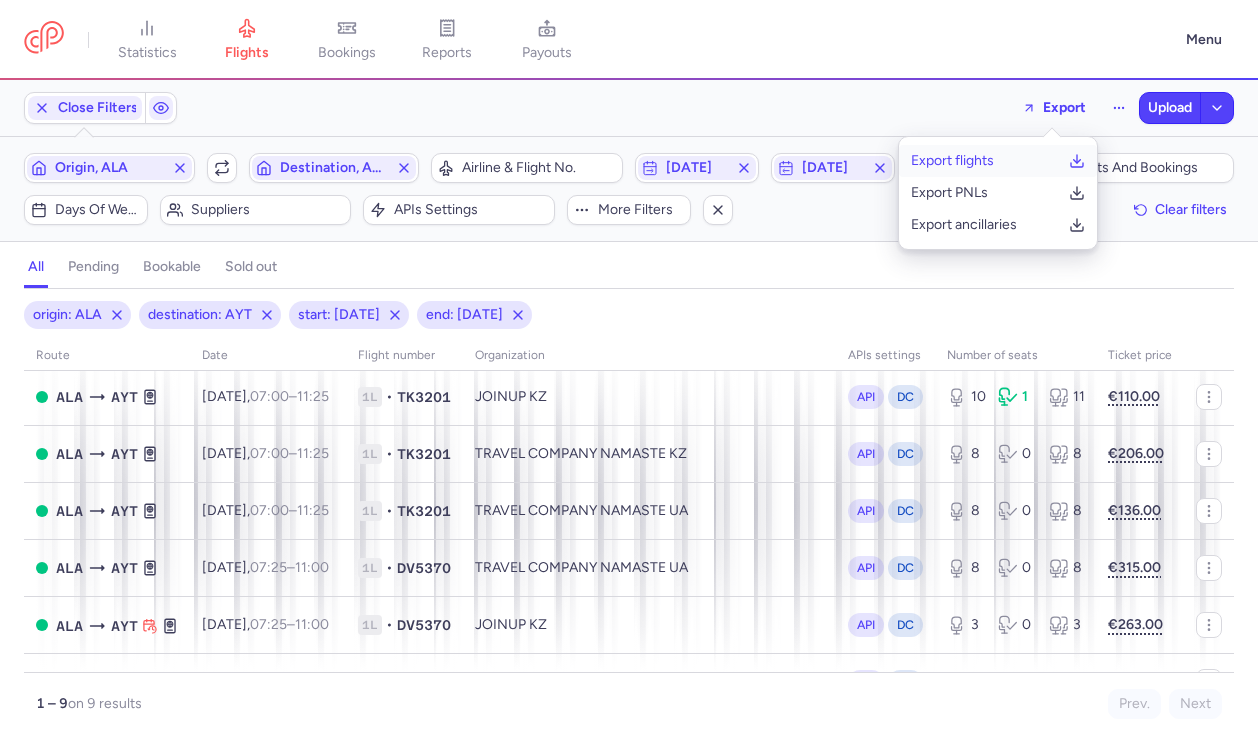click on "Export flights" at bounding box center (952, 161) 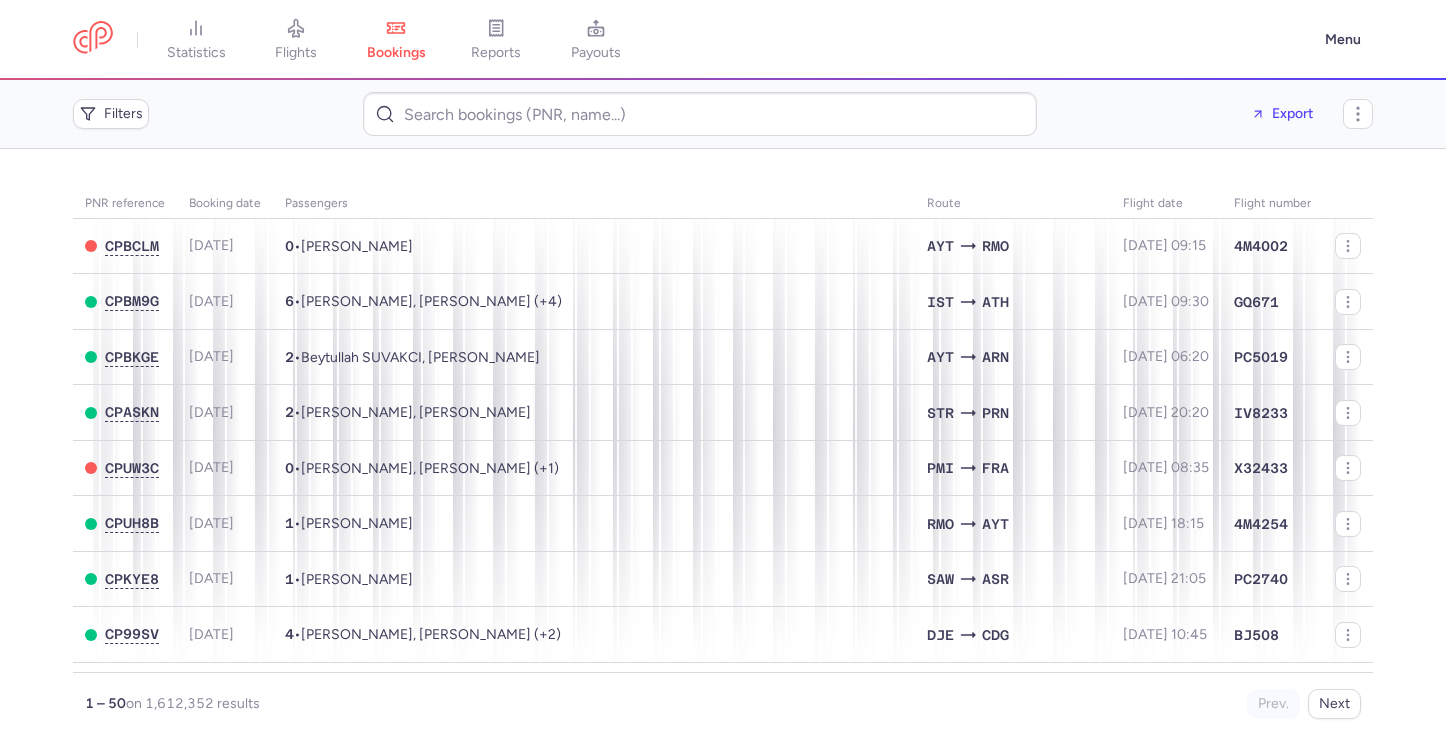scroll, scrollTop: 0, scrollLeft: 0, axis: both 